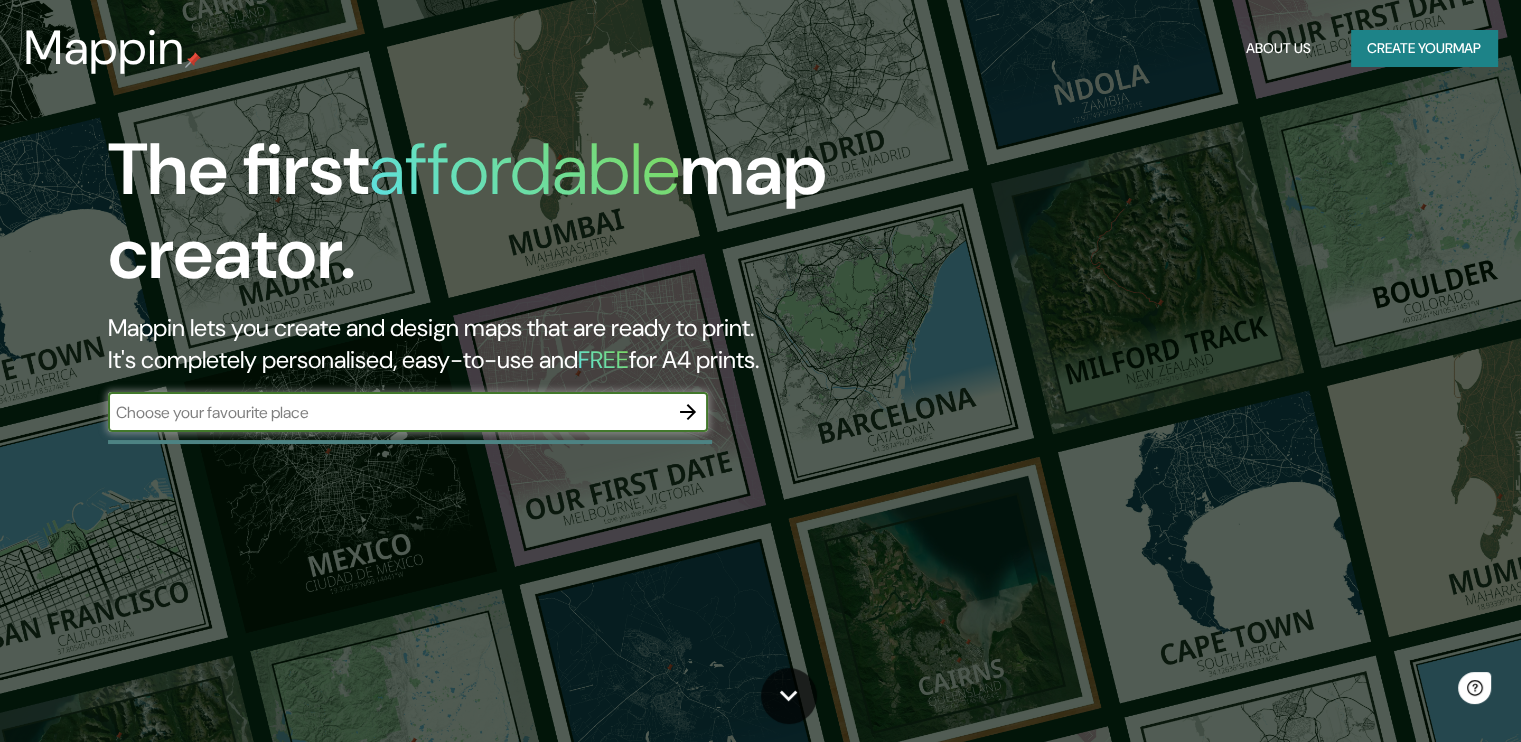 scroll, scrollTop: 0, scrollLeft: 0, axis: both 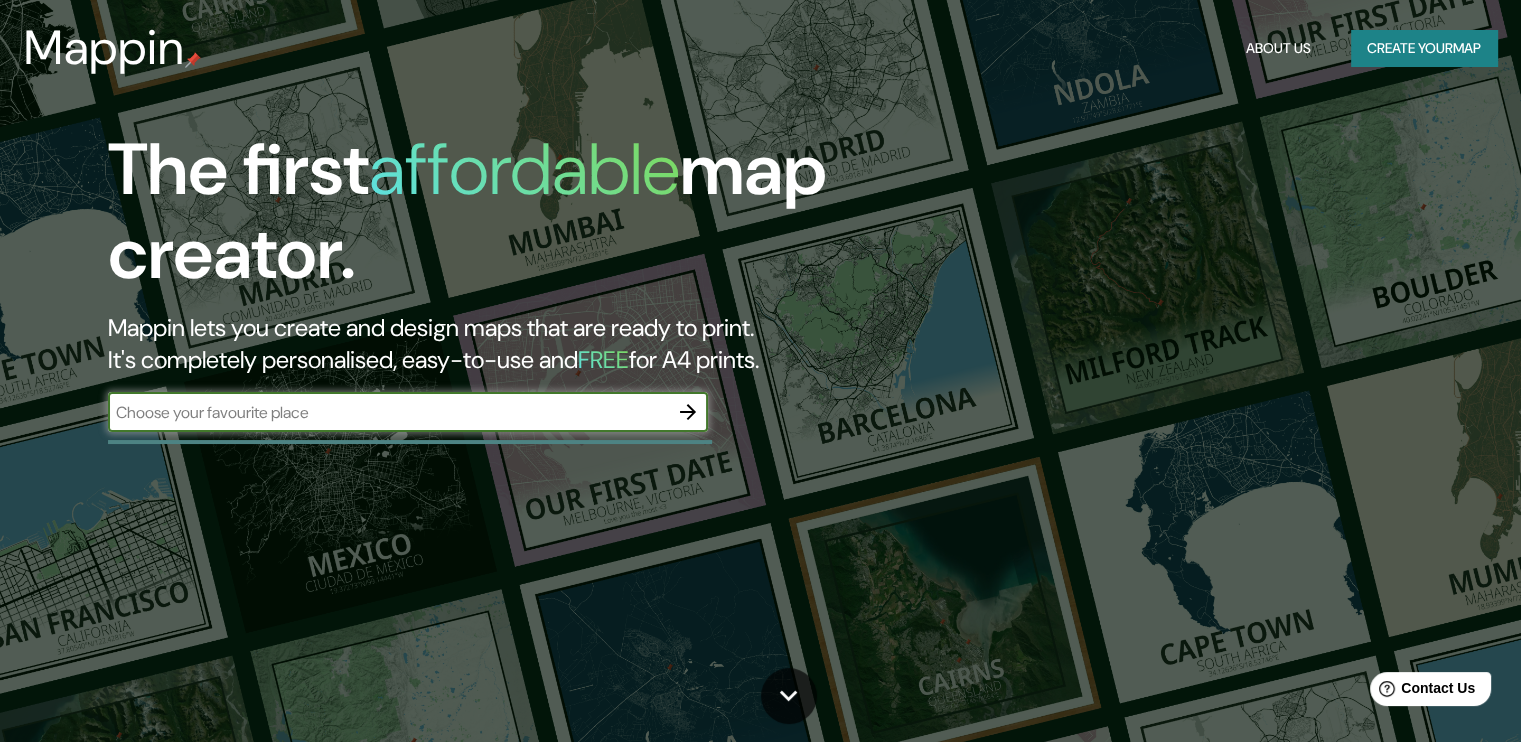 click 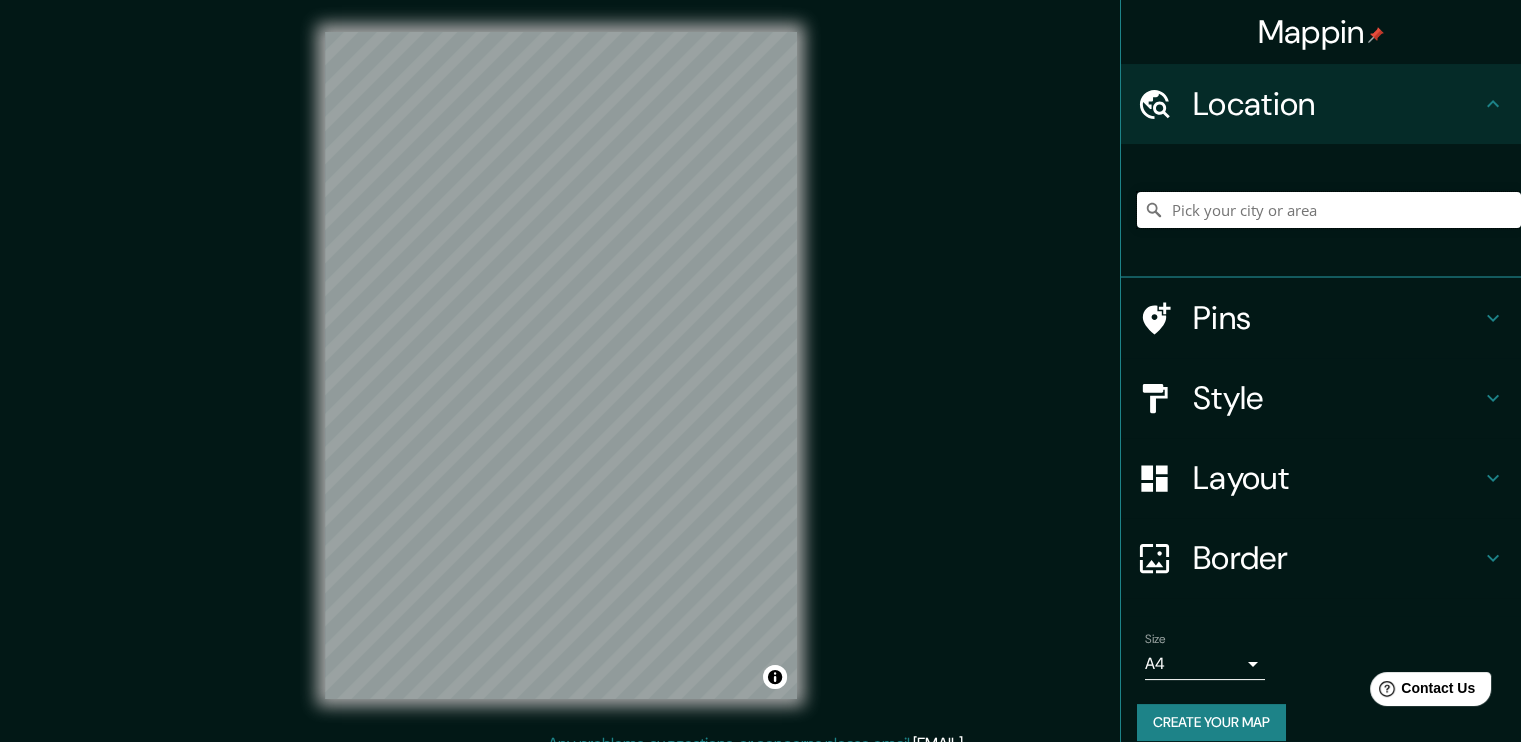 click at bounding box center [1329, 210] 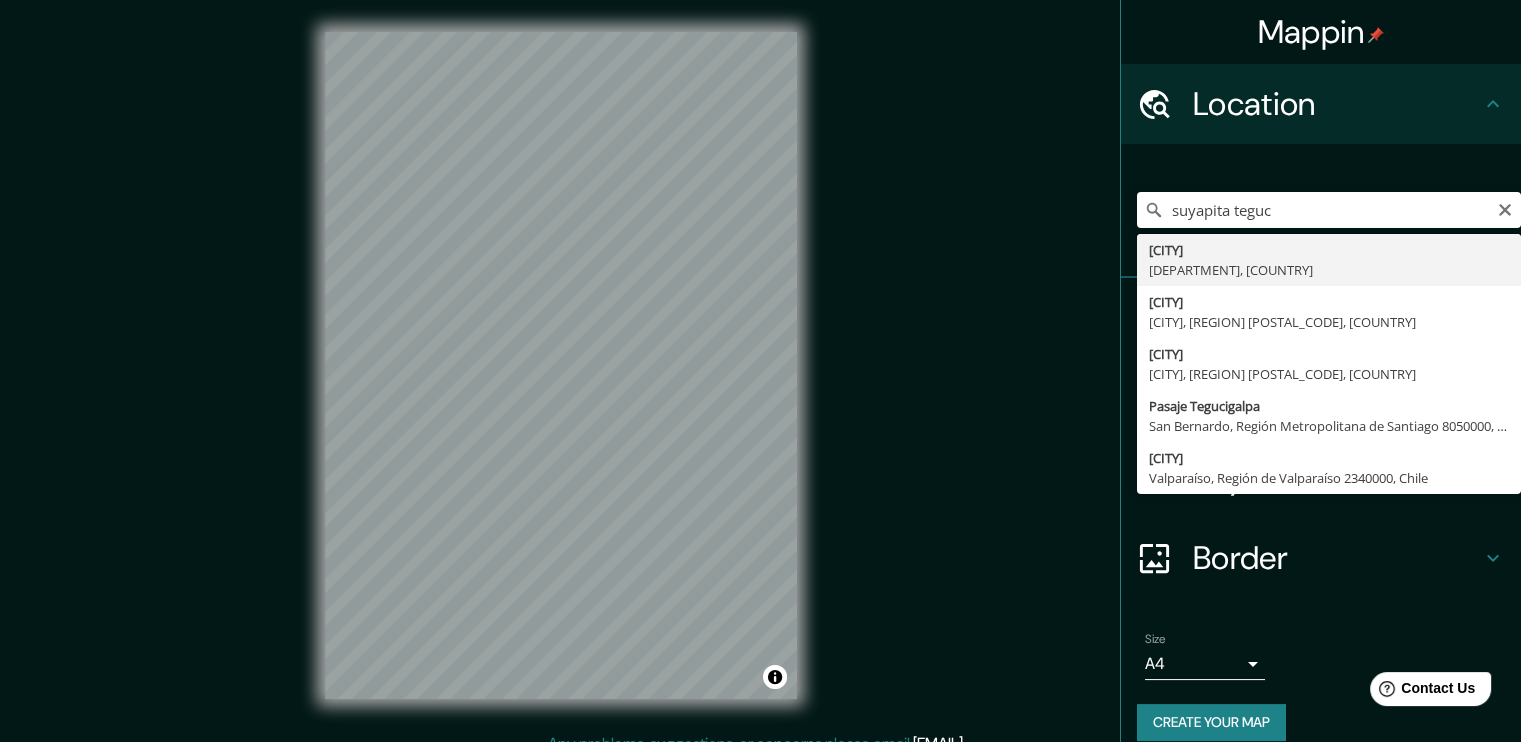 type on "[CITY], [DEPARTMENT], [COUNTRY]" 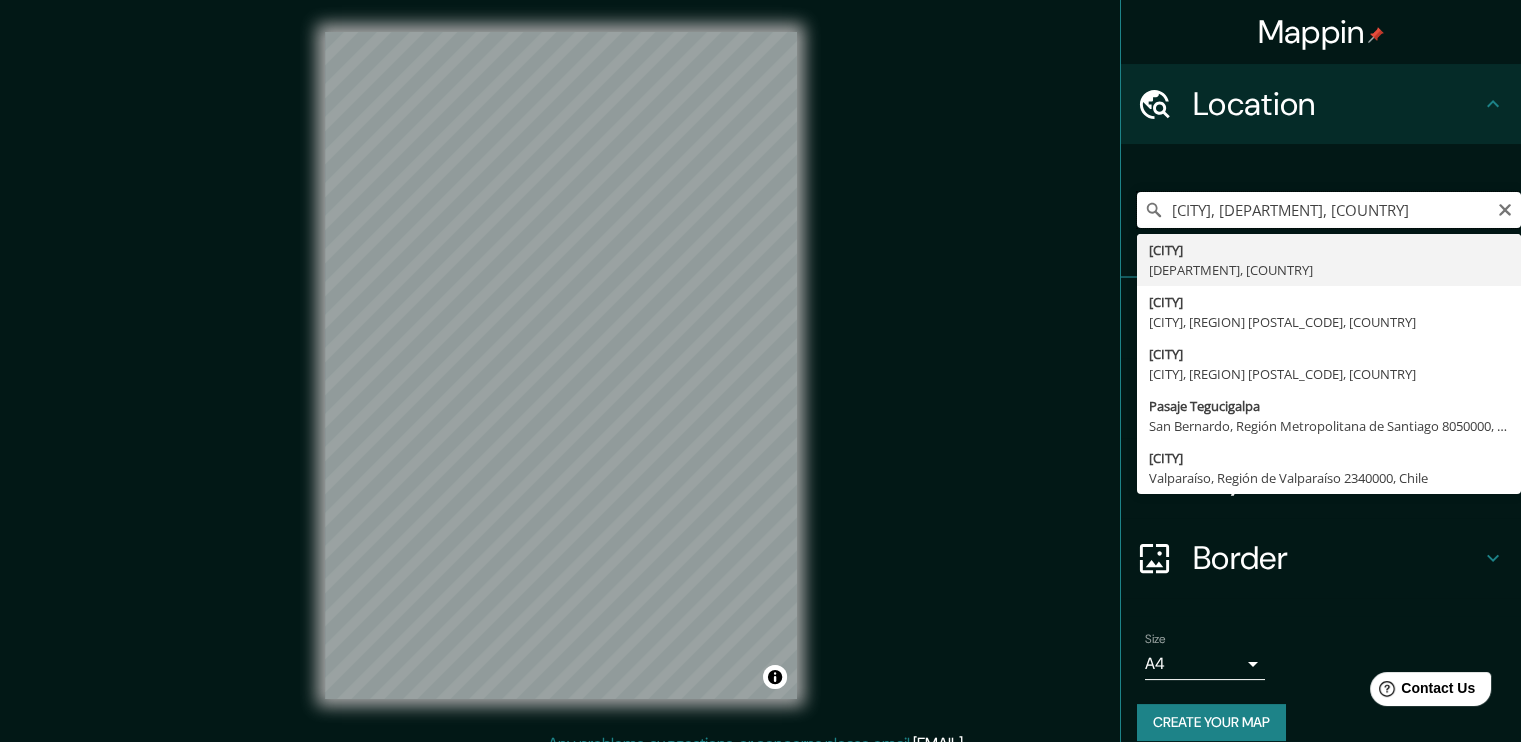 scroll, scrollTop: 0, scrollLeft: 0, axis: both 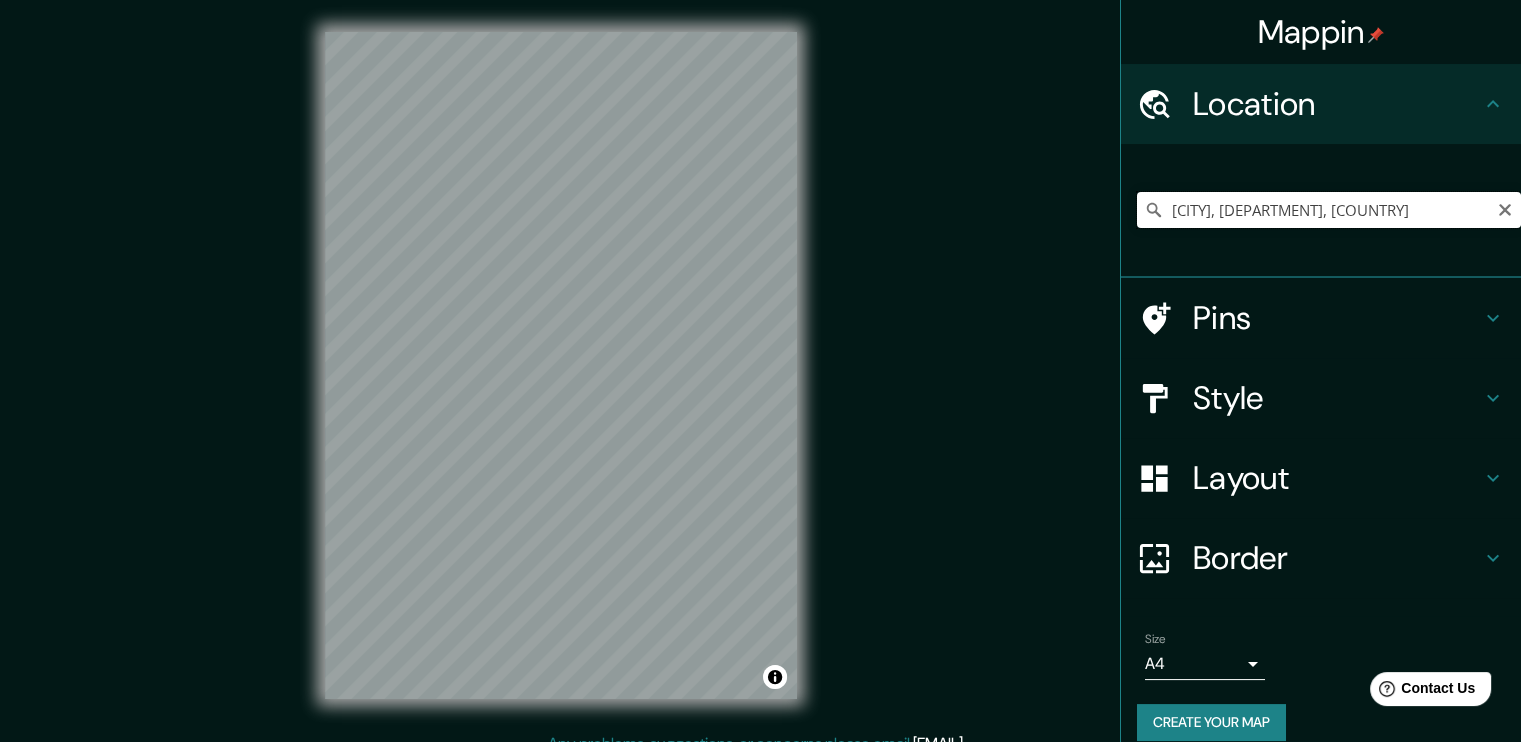 click on "[CITY], [DEPARTMENT], [COUNTRY]" at bounding box center [1329, 210] 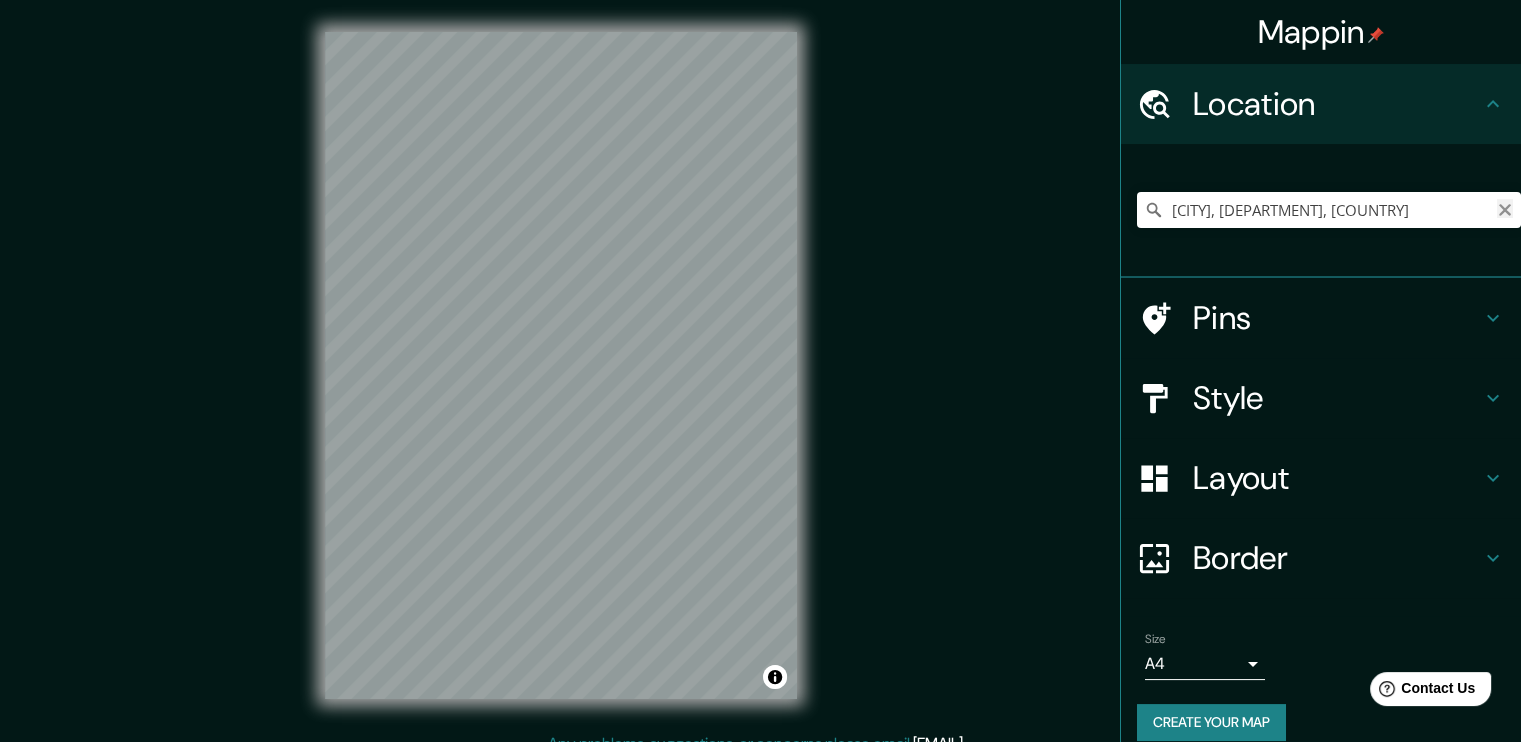click 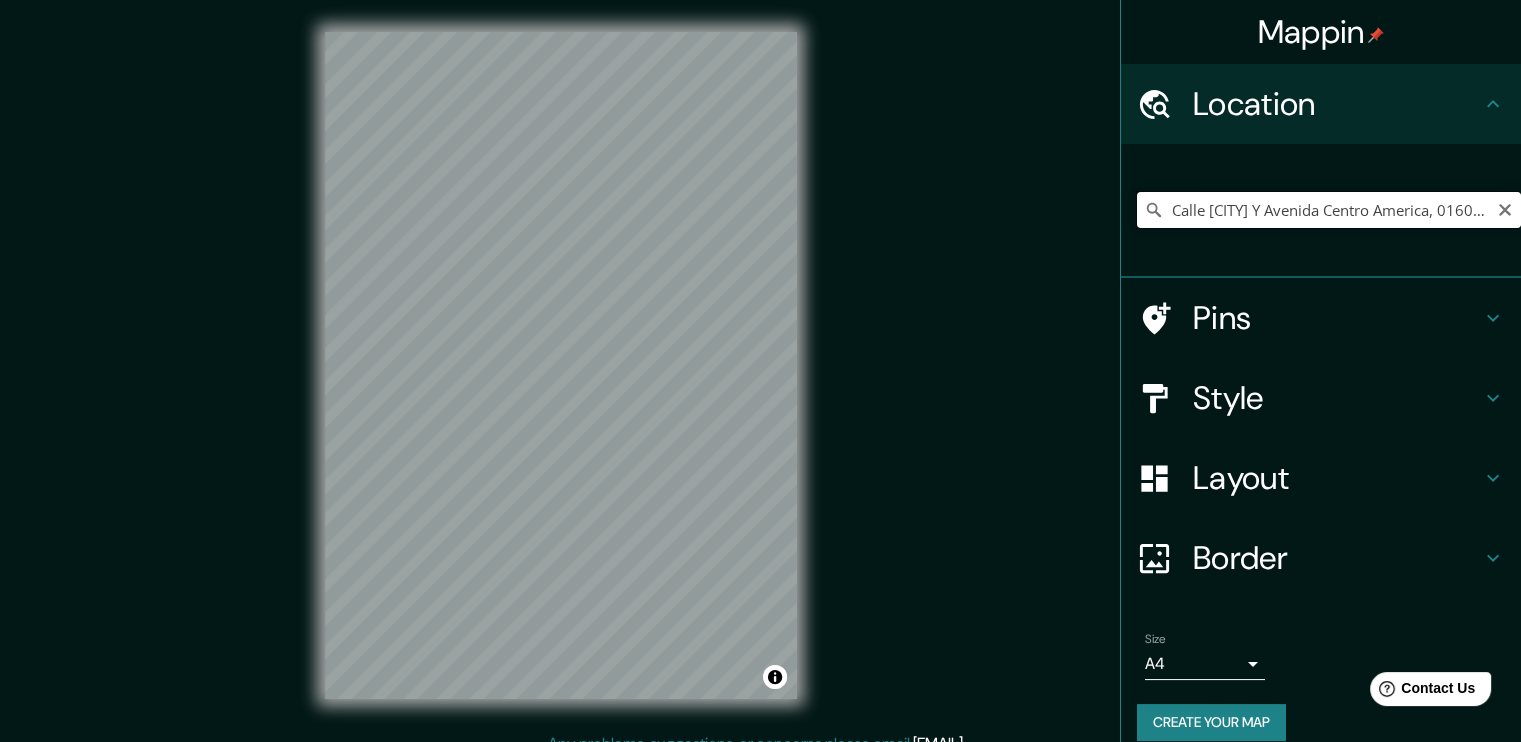 click on "Calle [CITY] Y Avenida Centro America, 01601 Zacatecoluca, Departamento de La Paz, El Salvador" at bounding box center [1329, 210] 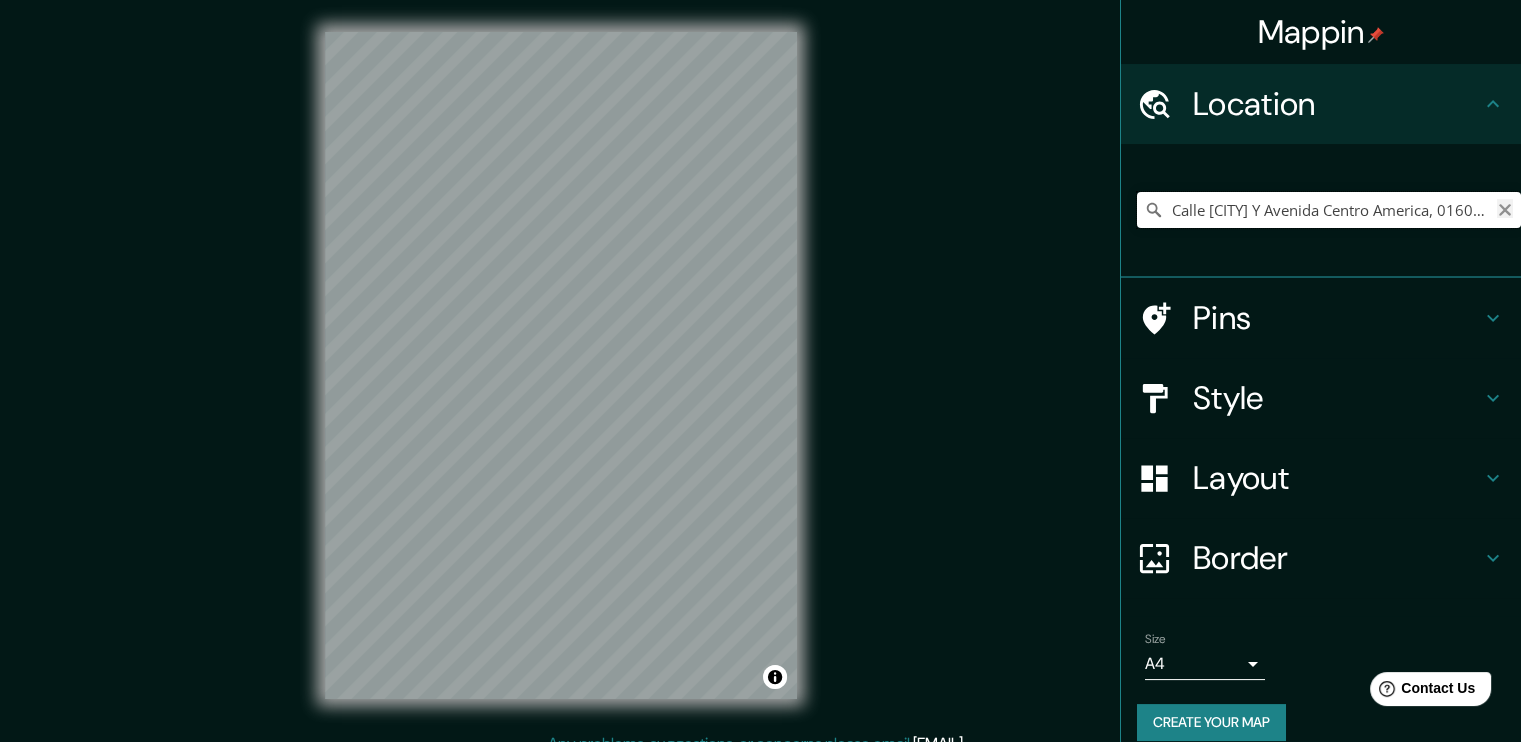 type on "Calle [CITY] Y Avenida Centro America, 01601 Zacatecoluca, Departamento de La Paz, El Salvador" 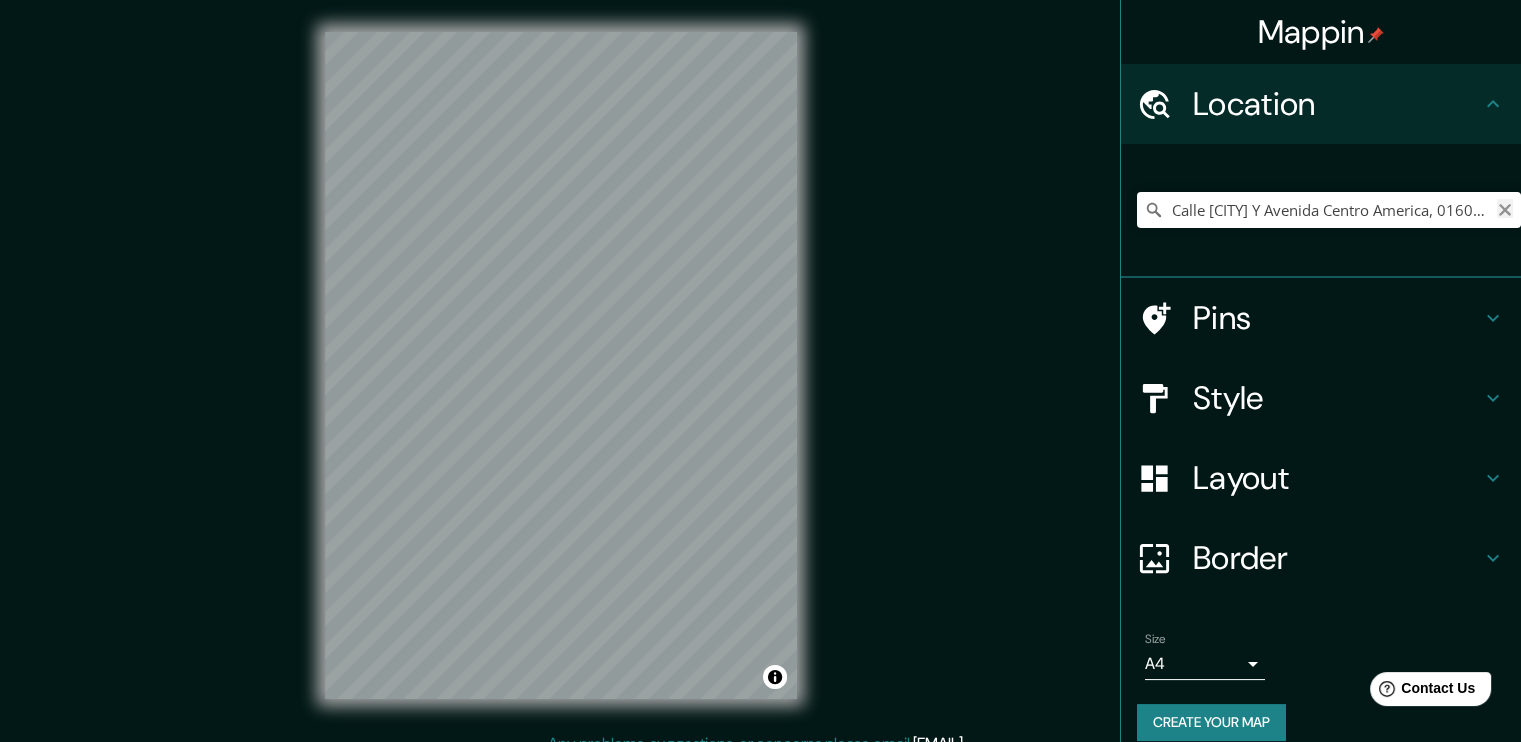 click 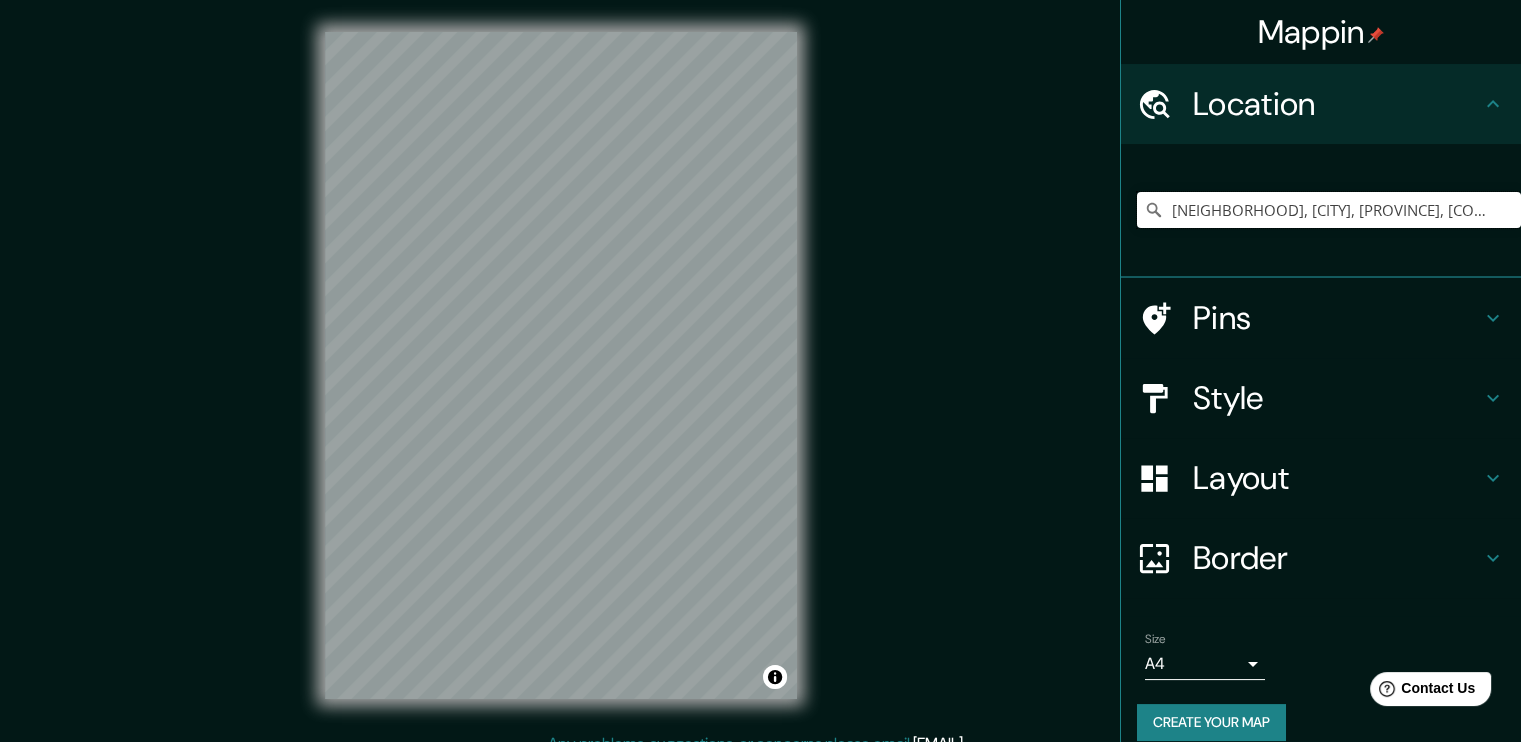 type on "Residencial, Calafell, provincia de Tarragona, España" 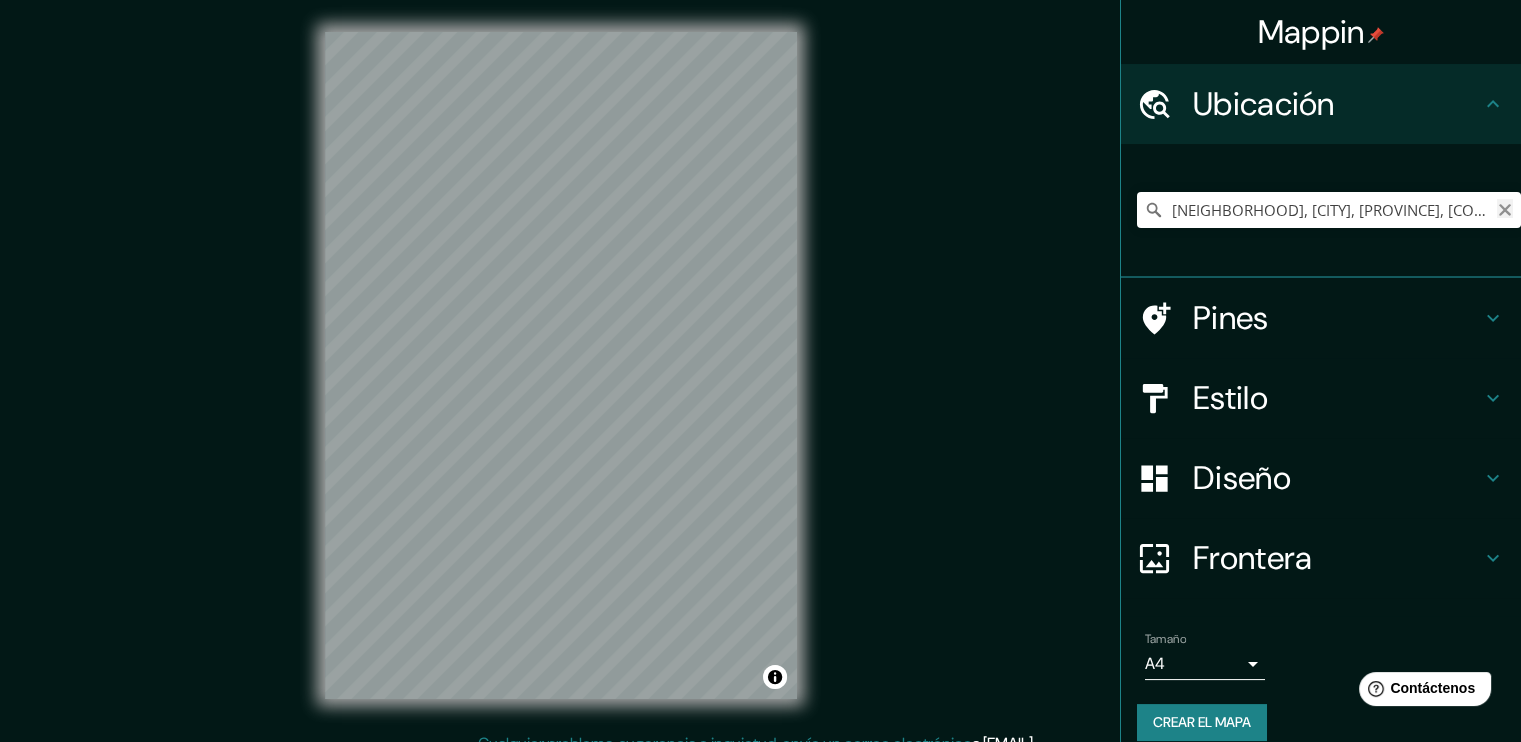 click 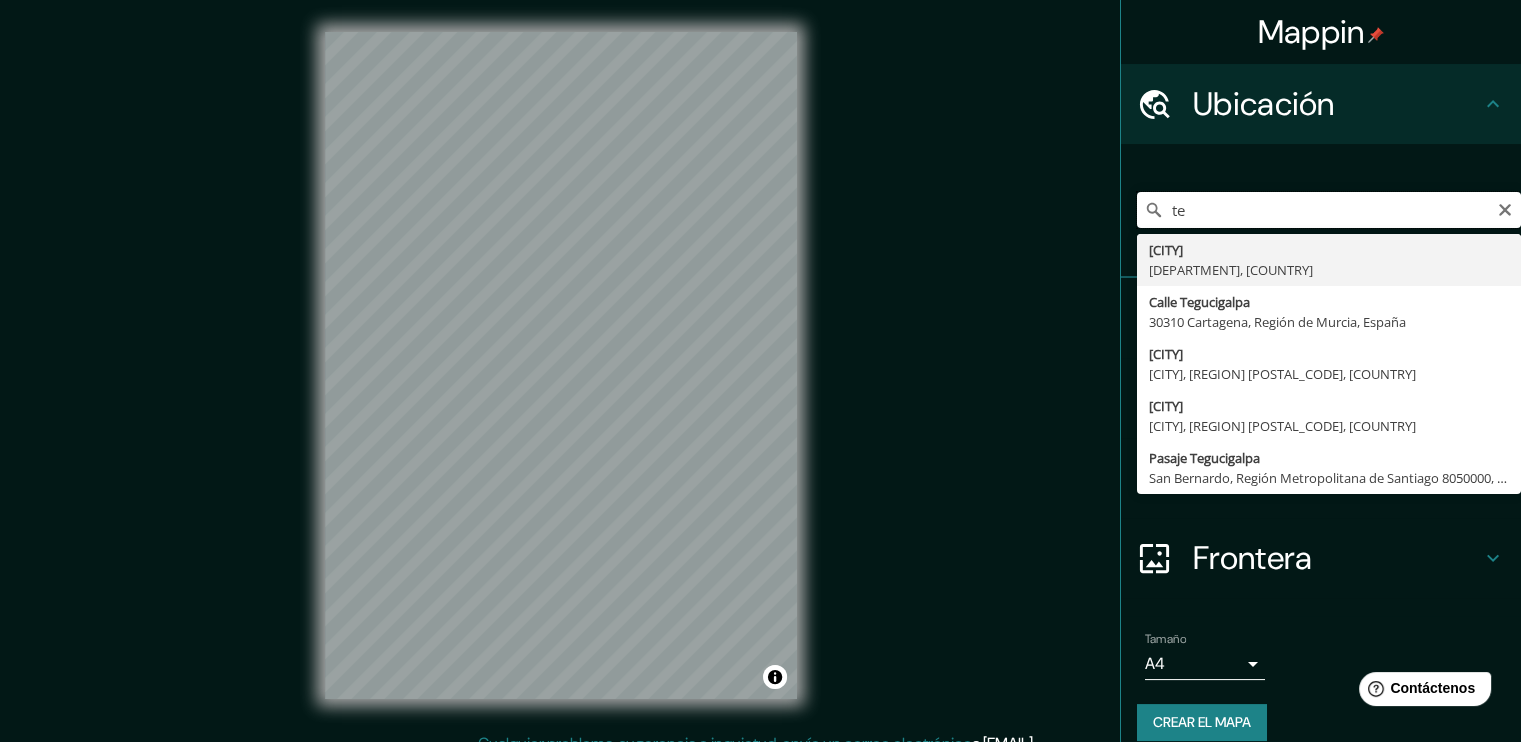 type on "t" 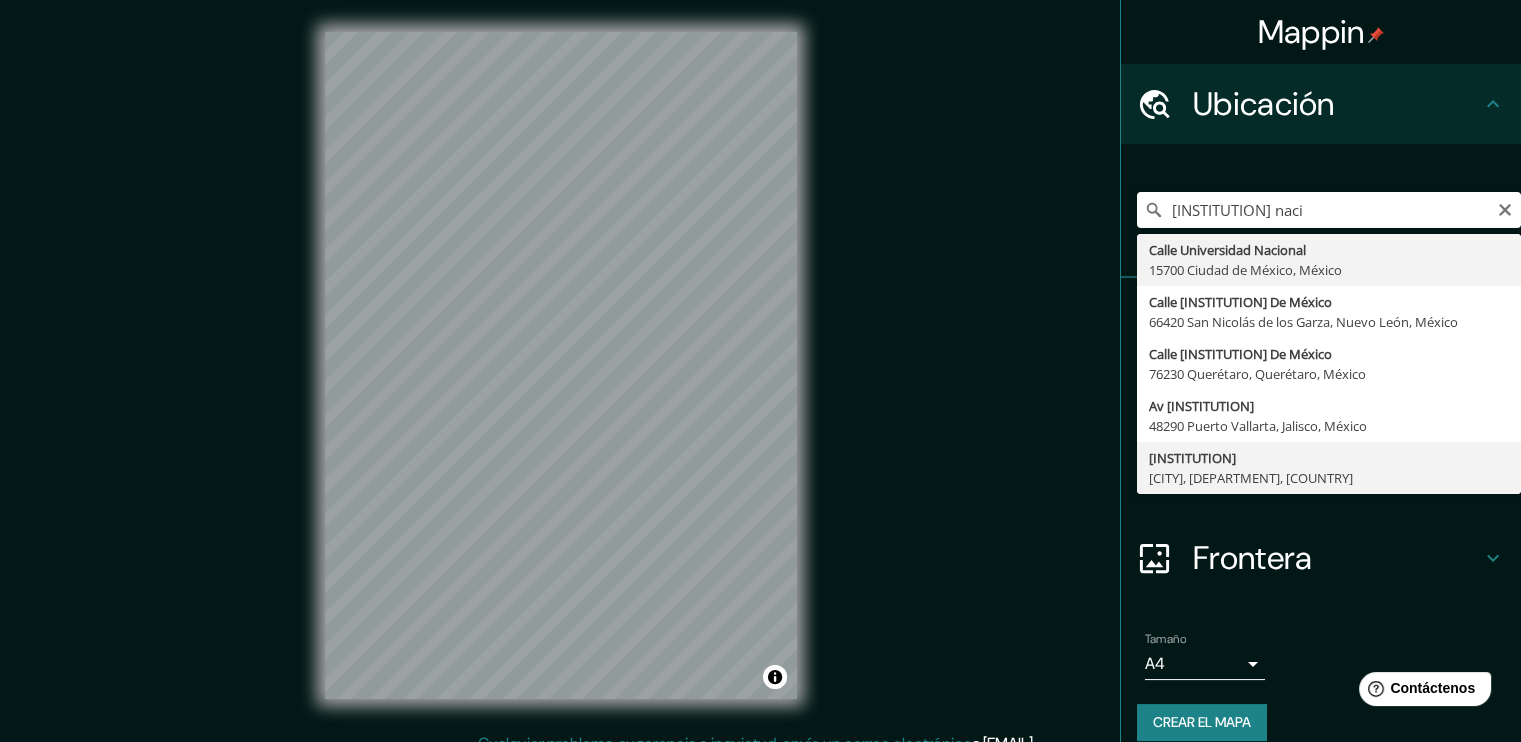 type on "[INSTITUTION], [CITY], [STATE], [COUNTRY]" 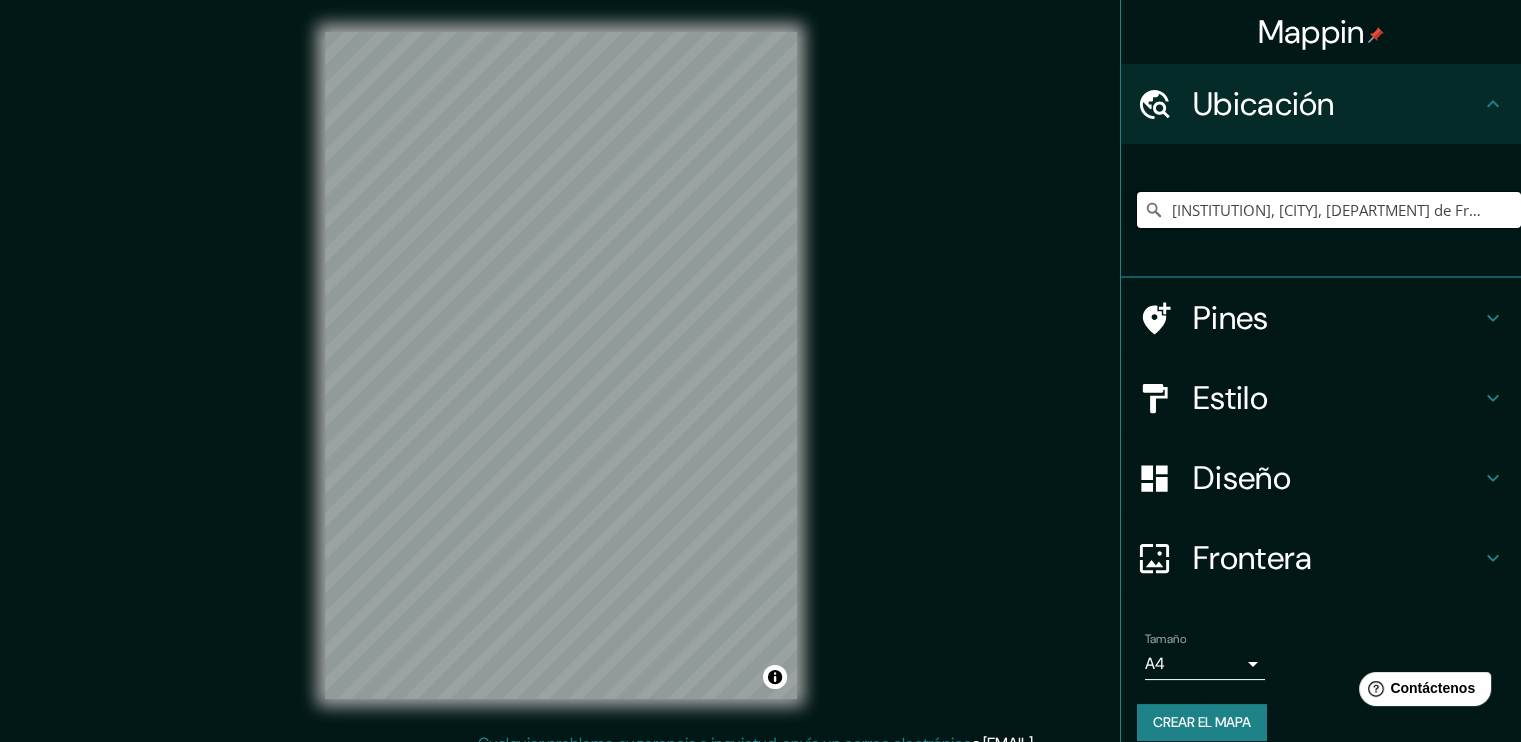 scroll, scrollTop: 0, scrollLeft: 0, axis: both 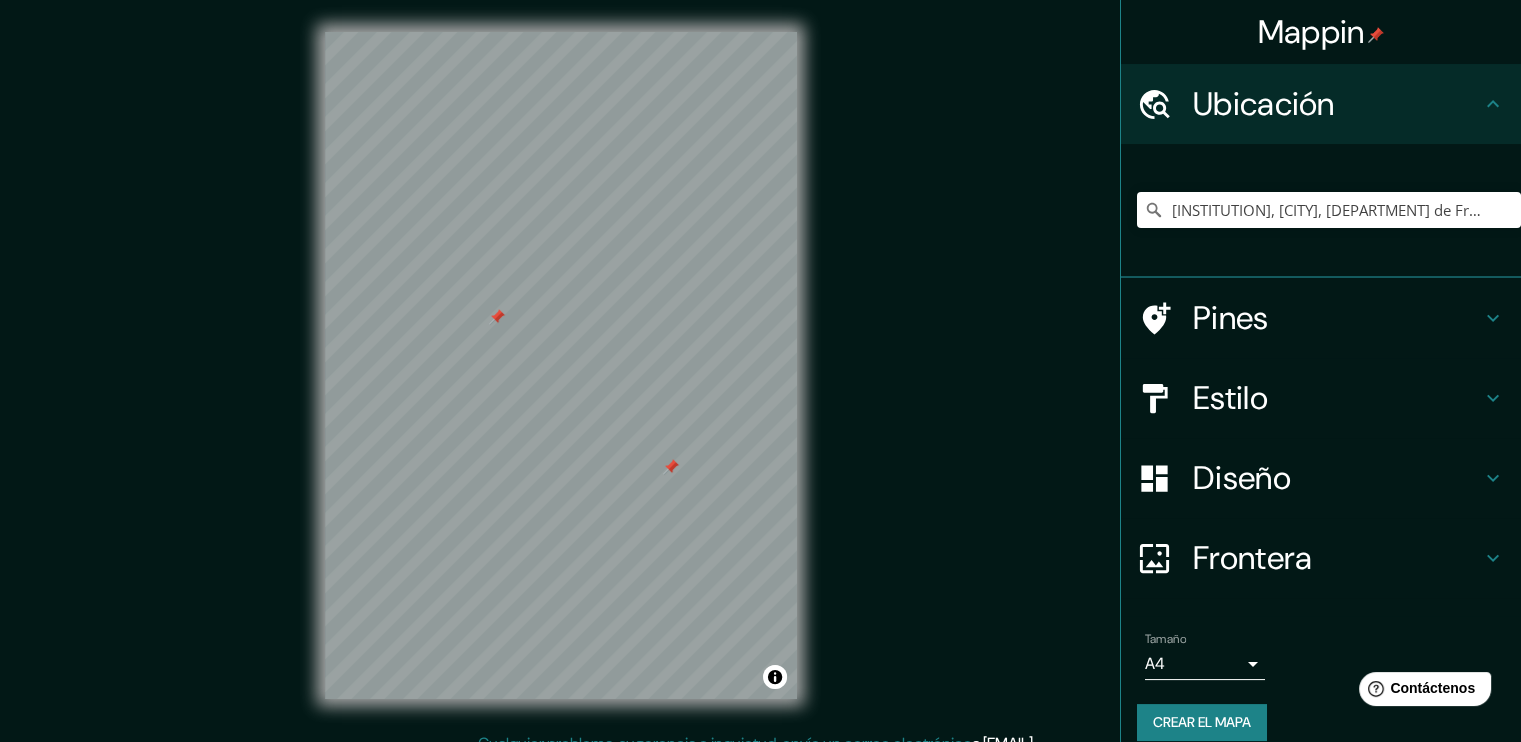 click at bounding box center (671, 467) 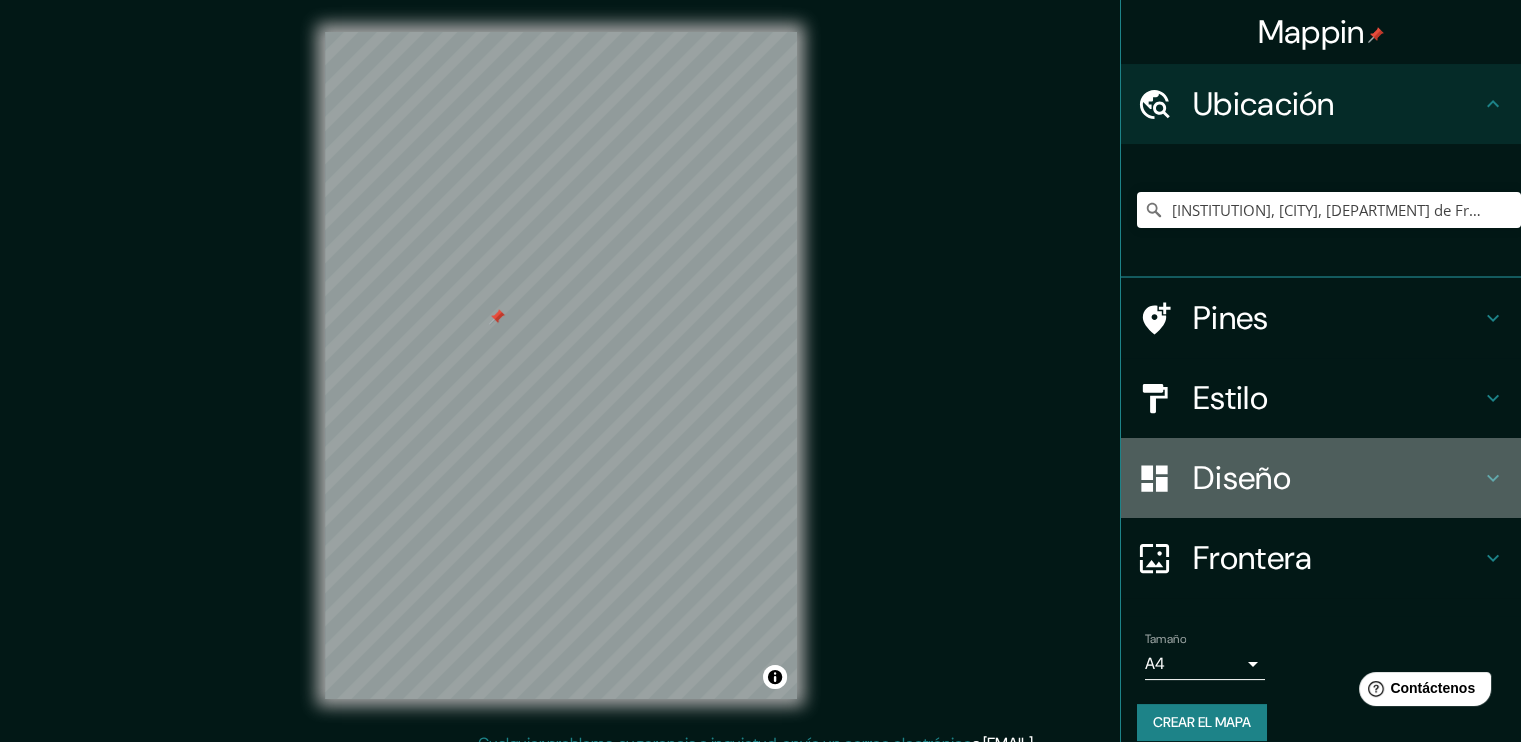click 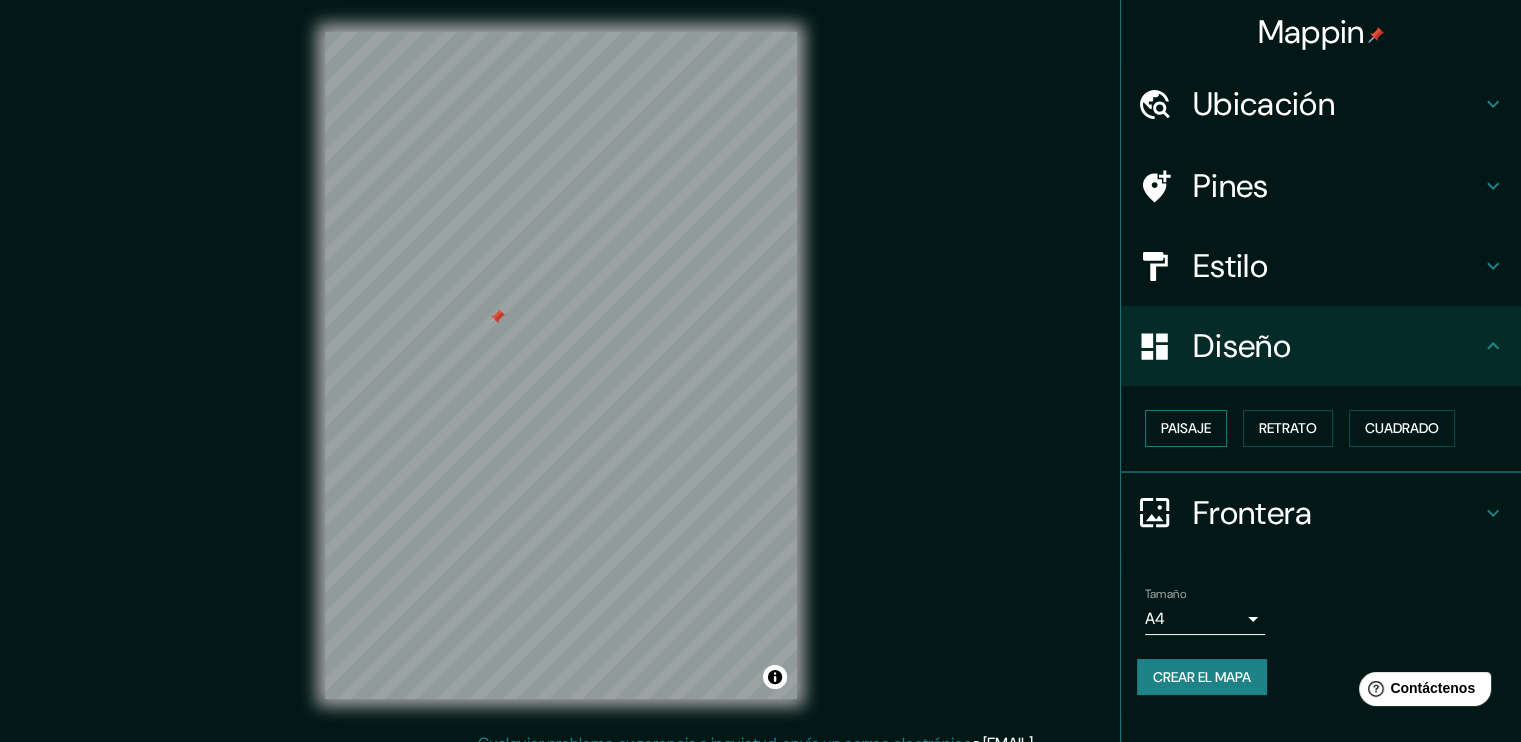 click on "Paisaje" at bounding box center [1186, 428] 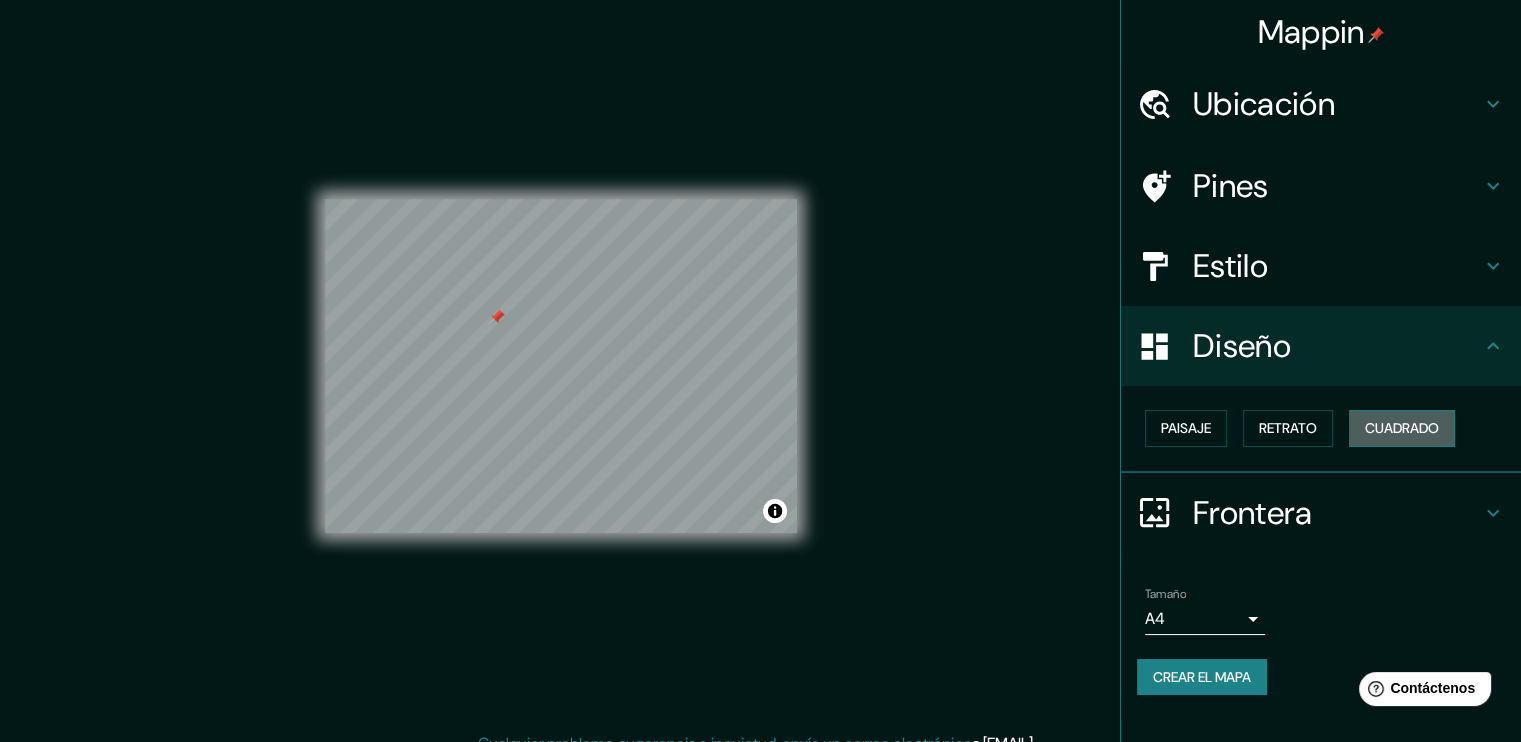 click on "Cuadrado" at bounding box center [1402, 428] 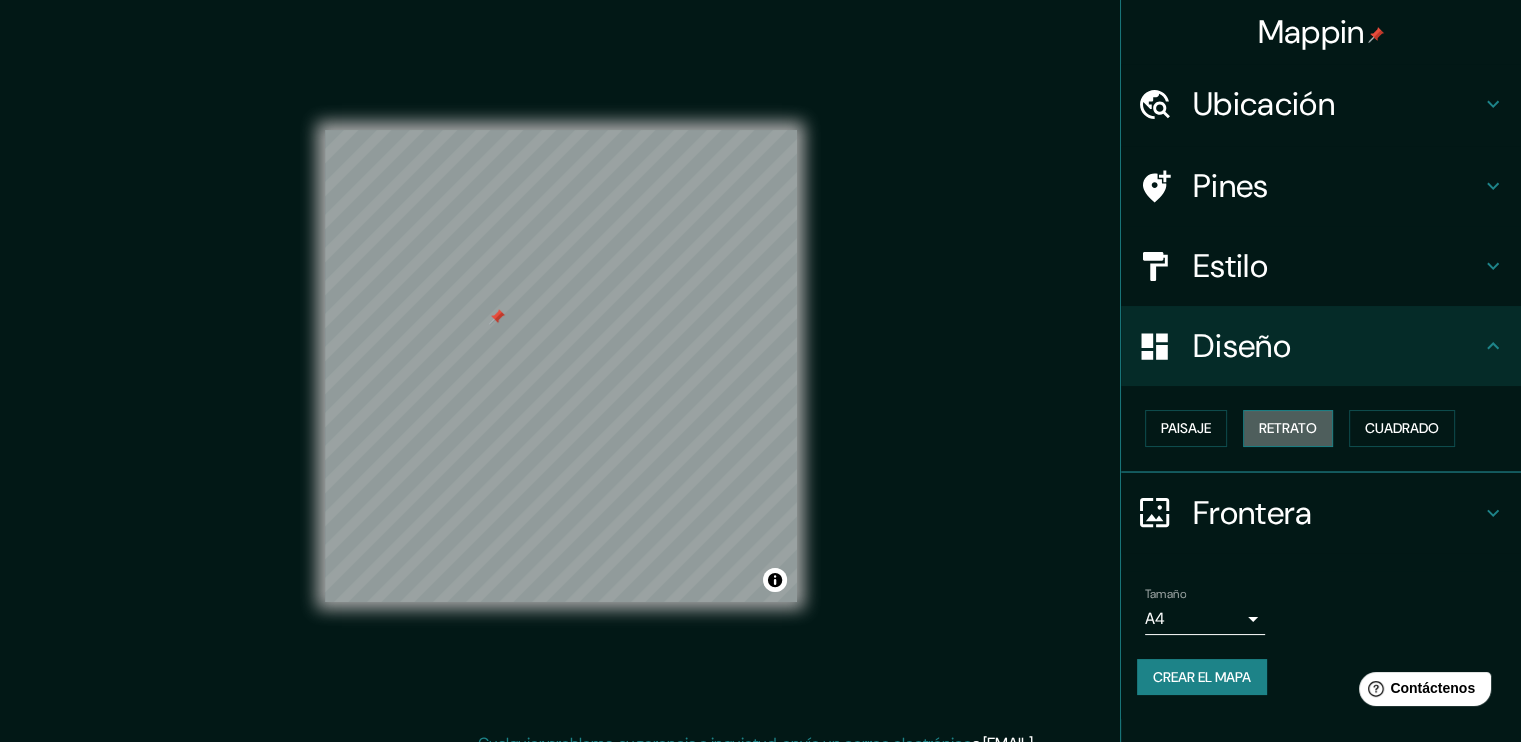 click on "Retrato" at bounding box center (1288, 428) 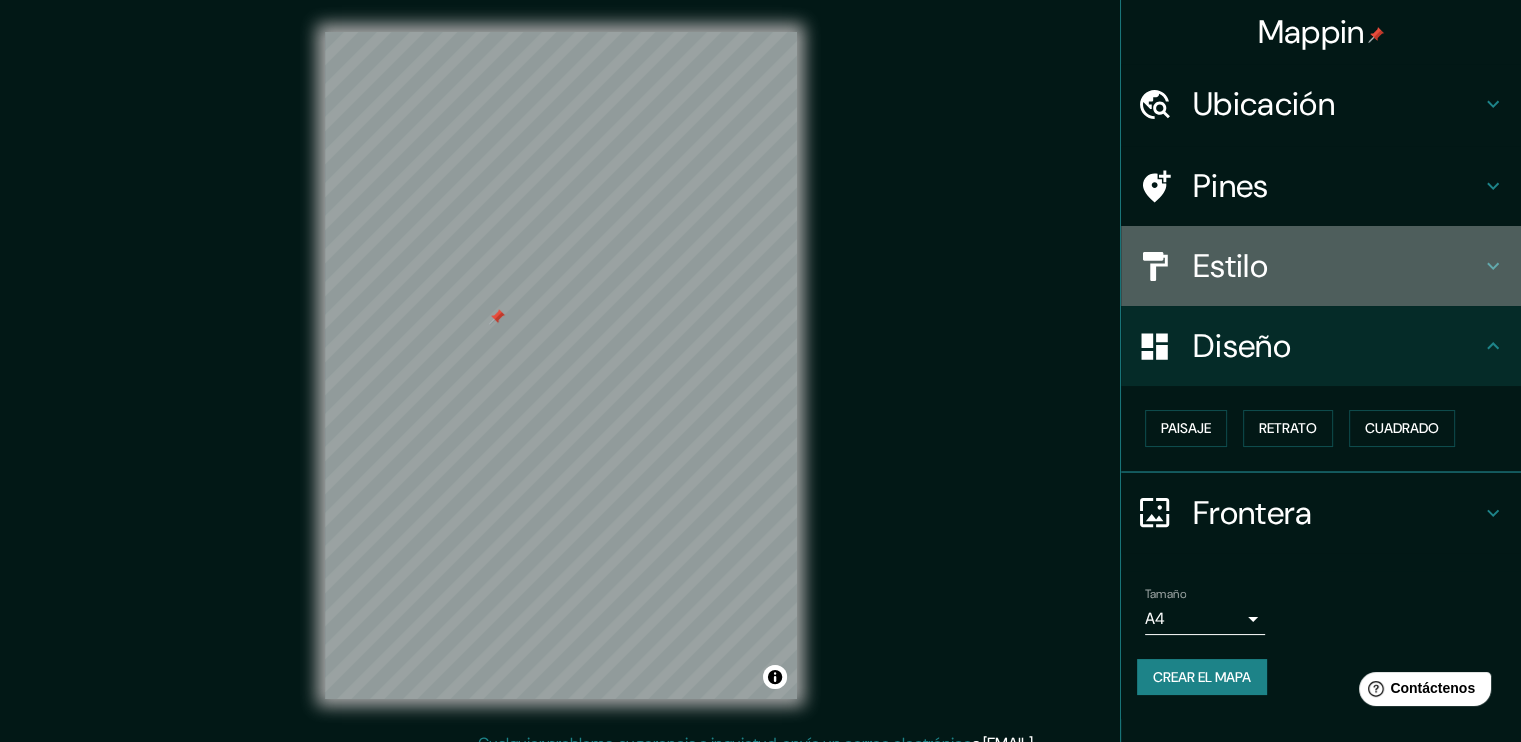 click 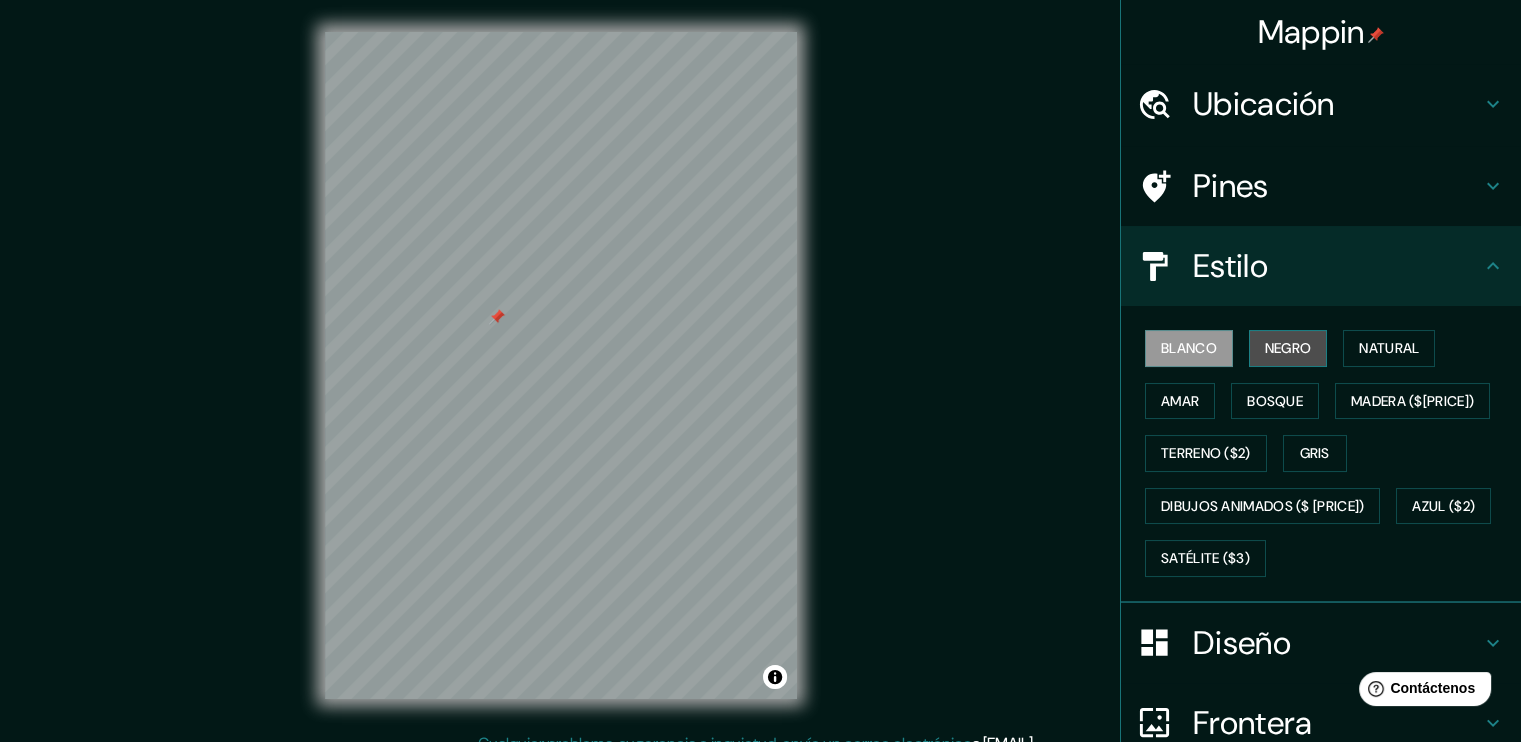 click on "Negro" at bounding box center (1288, 348) 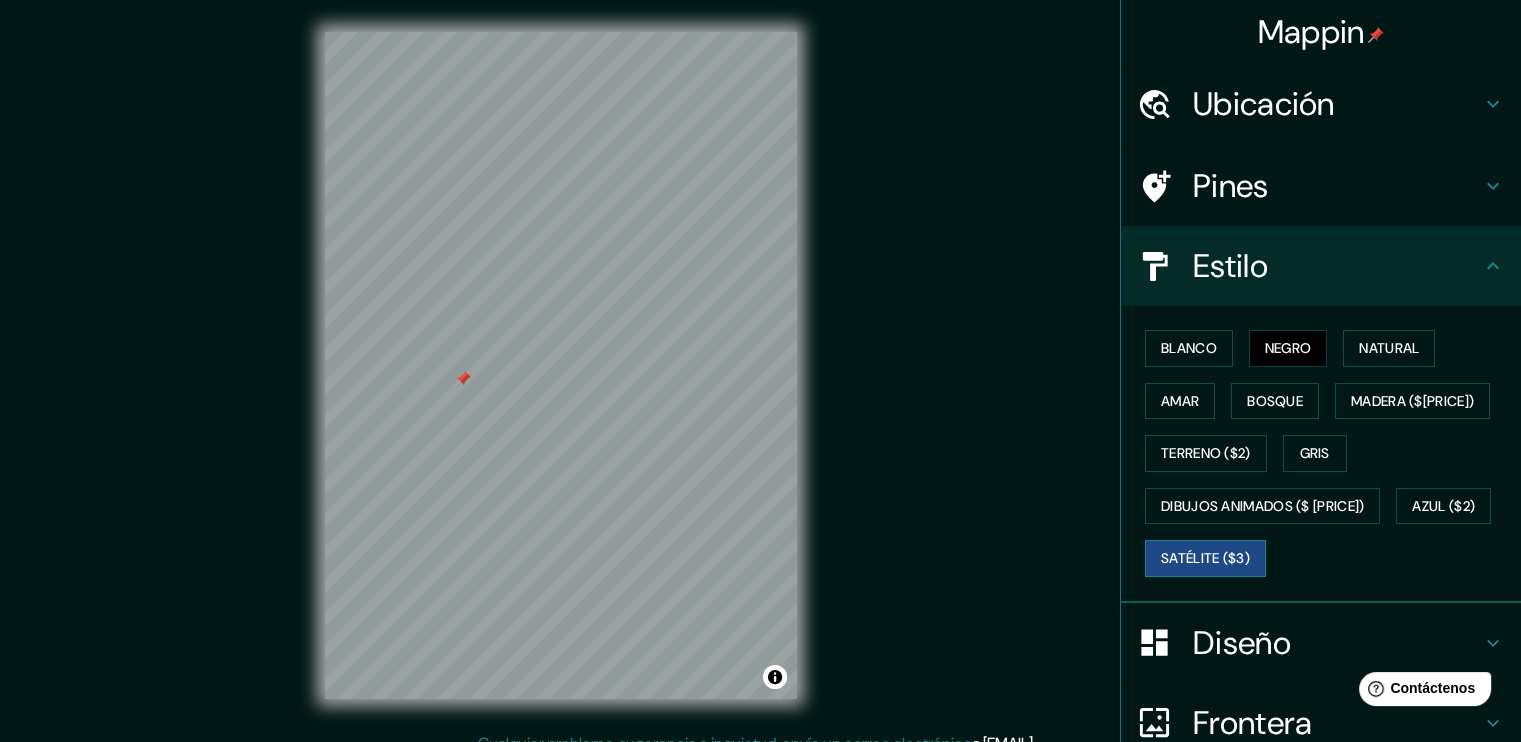 click on "Satélite ($3)" at bounding box center [1205, 558] 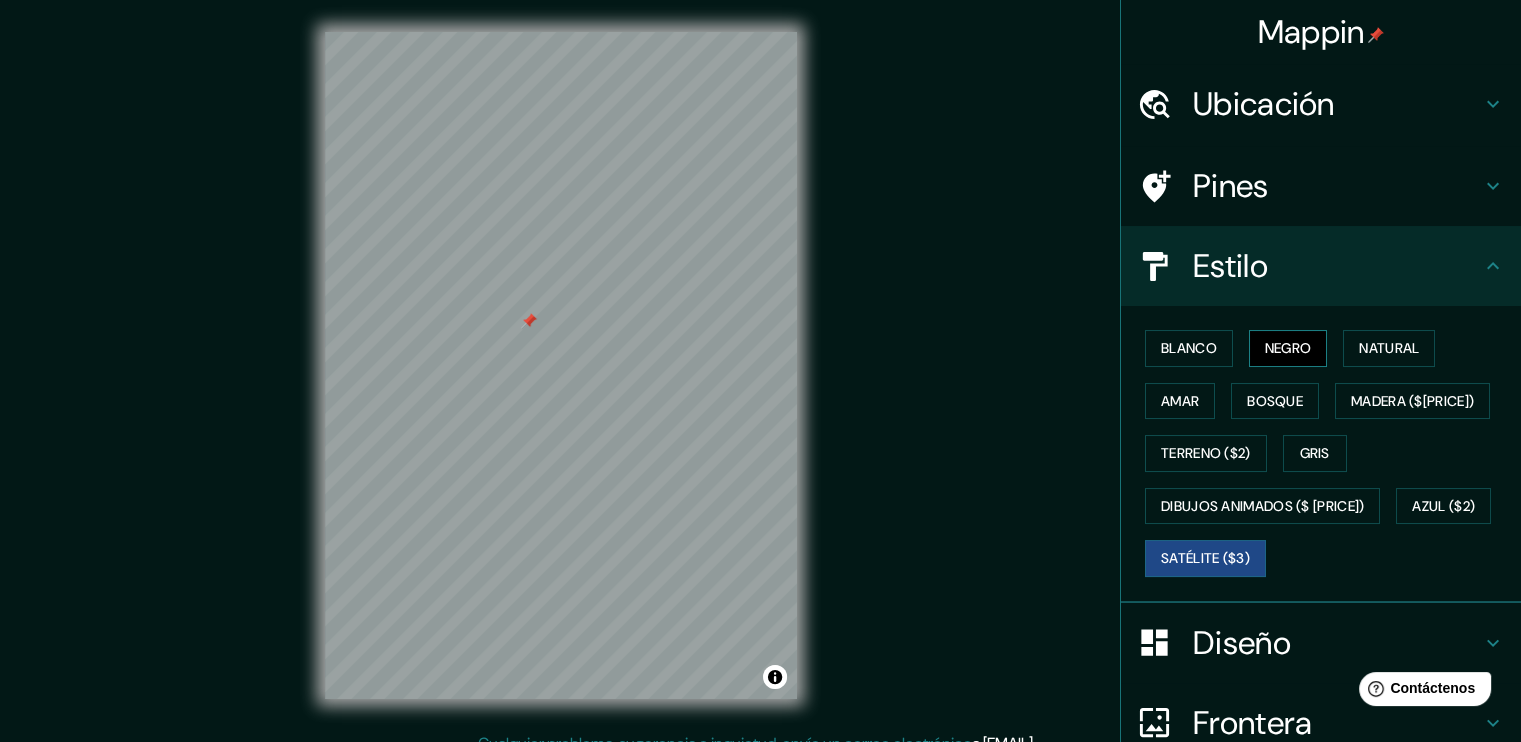 click on "Negro" at bounding box center [1288, 348] 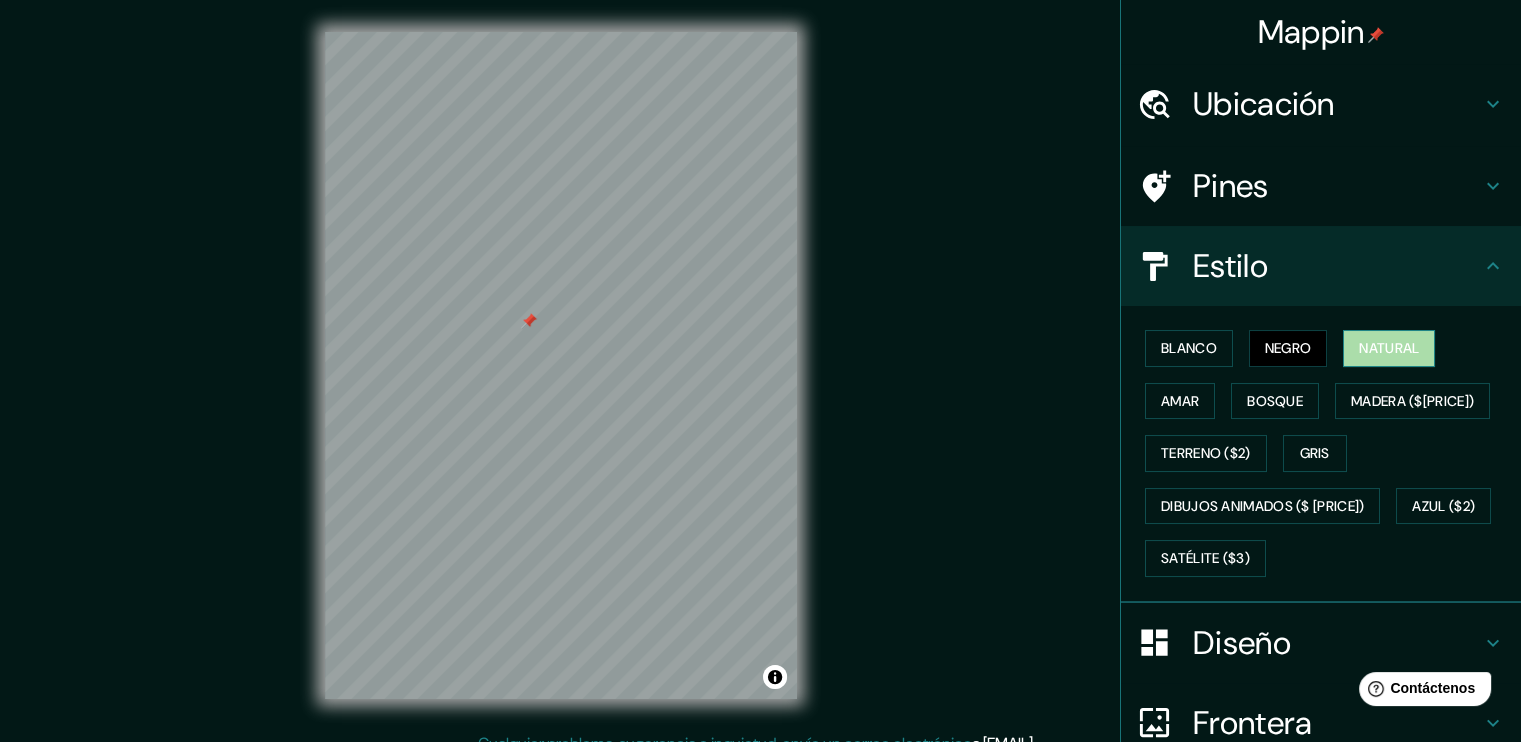 click on "Natural" at bounding box center [1389, 348] 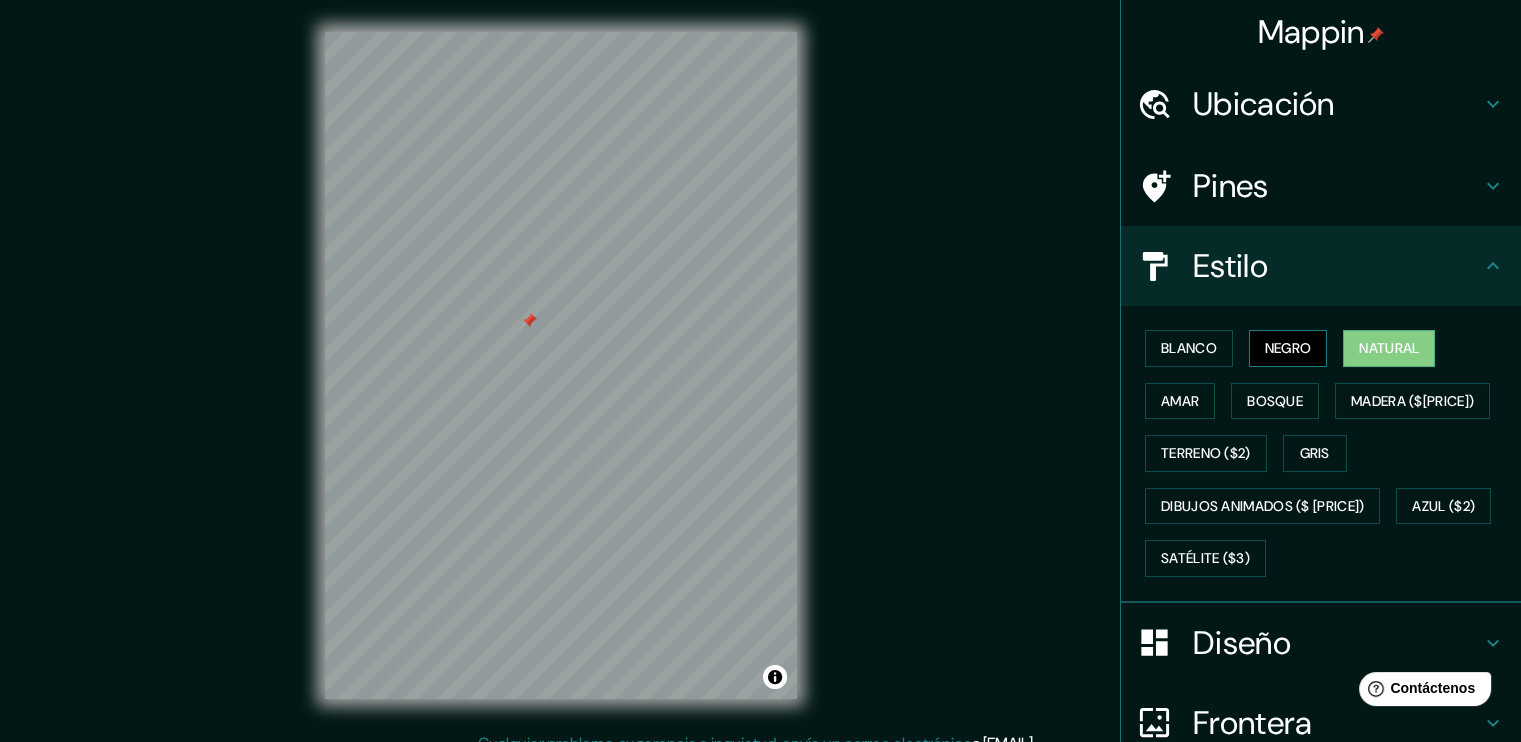 click on "Negro" at bounding box center [1288, 348] 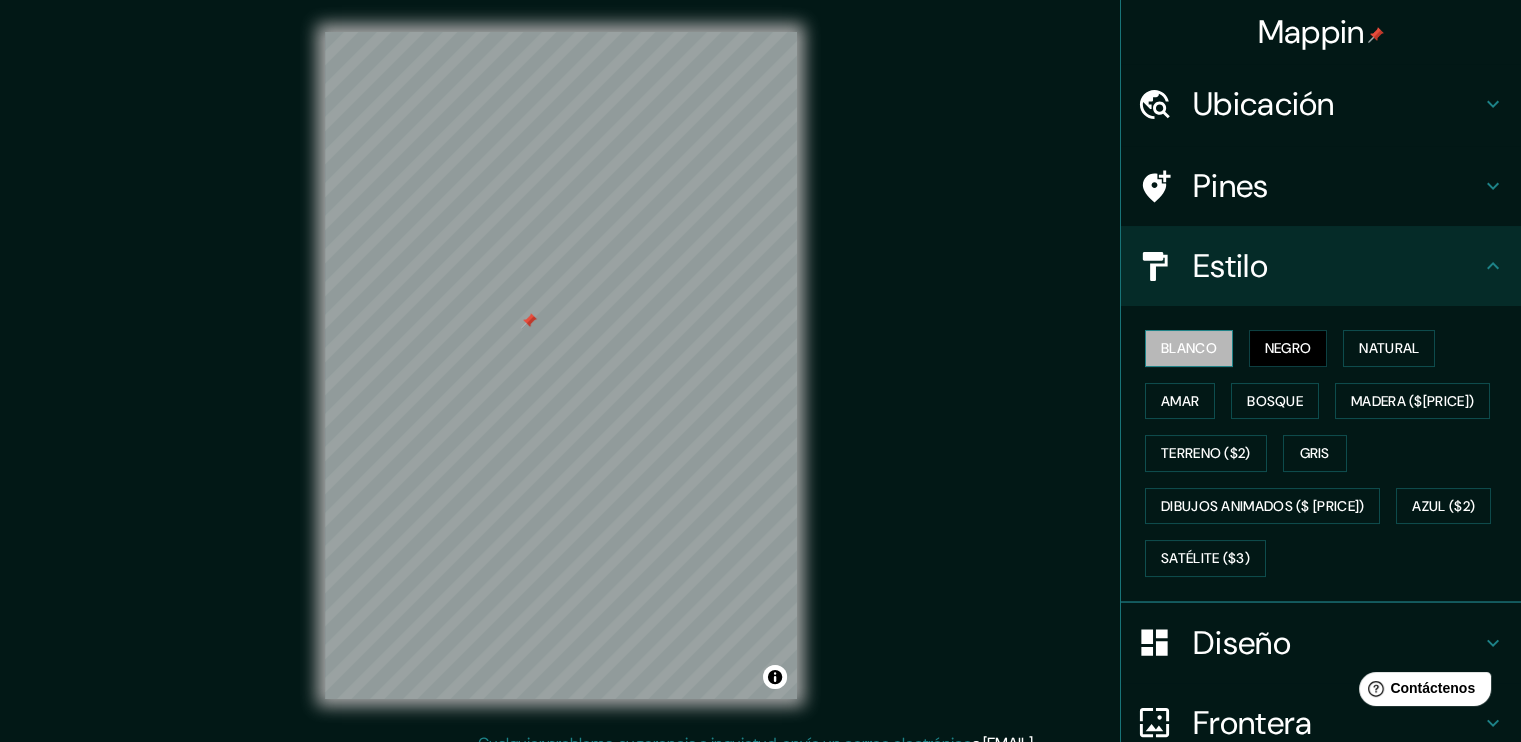 click on "Blanco" at bounding box center (1189, 348) 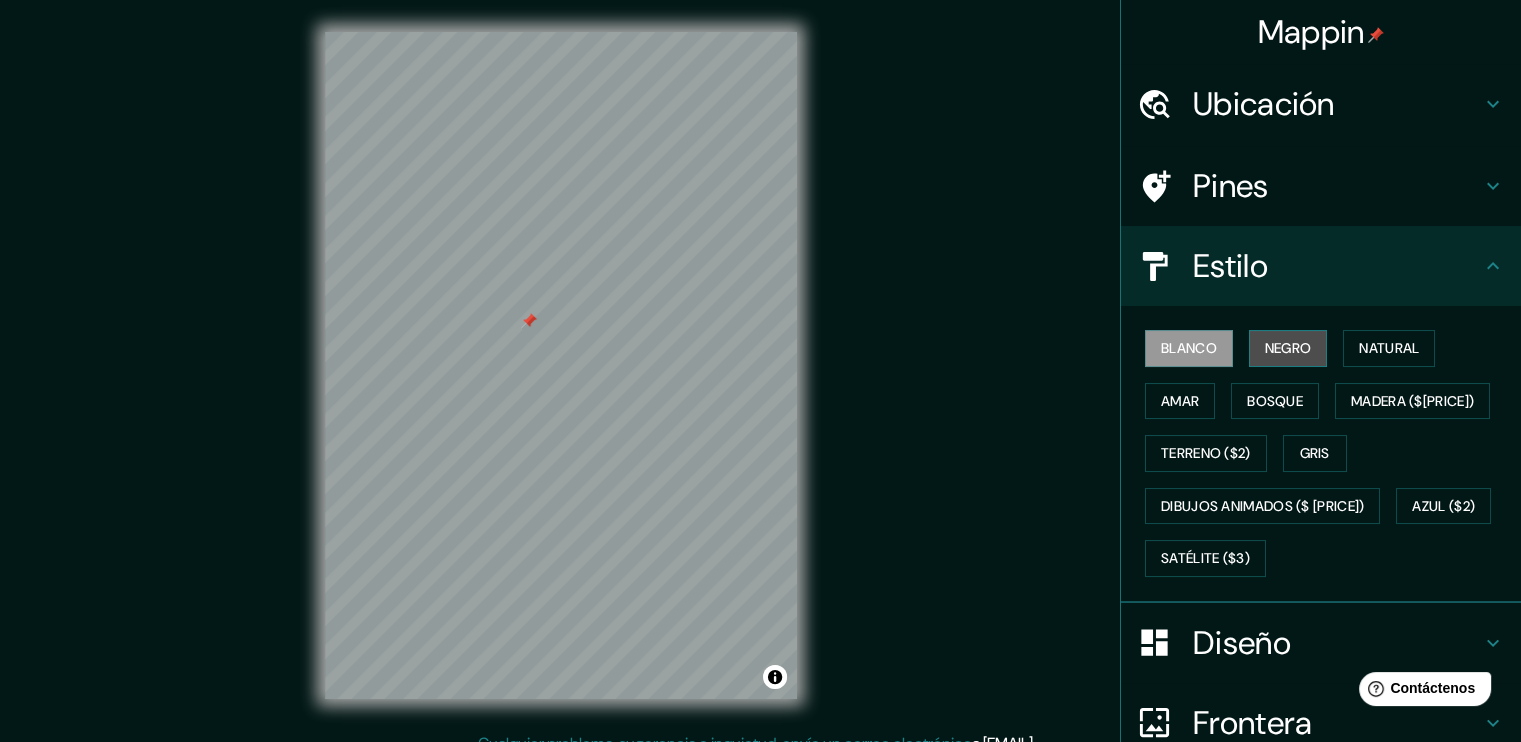 click on "Negro" at bounding box center [1288, 348] 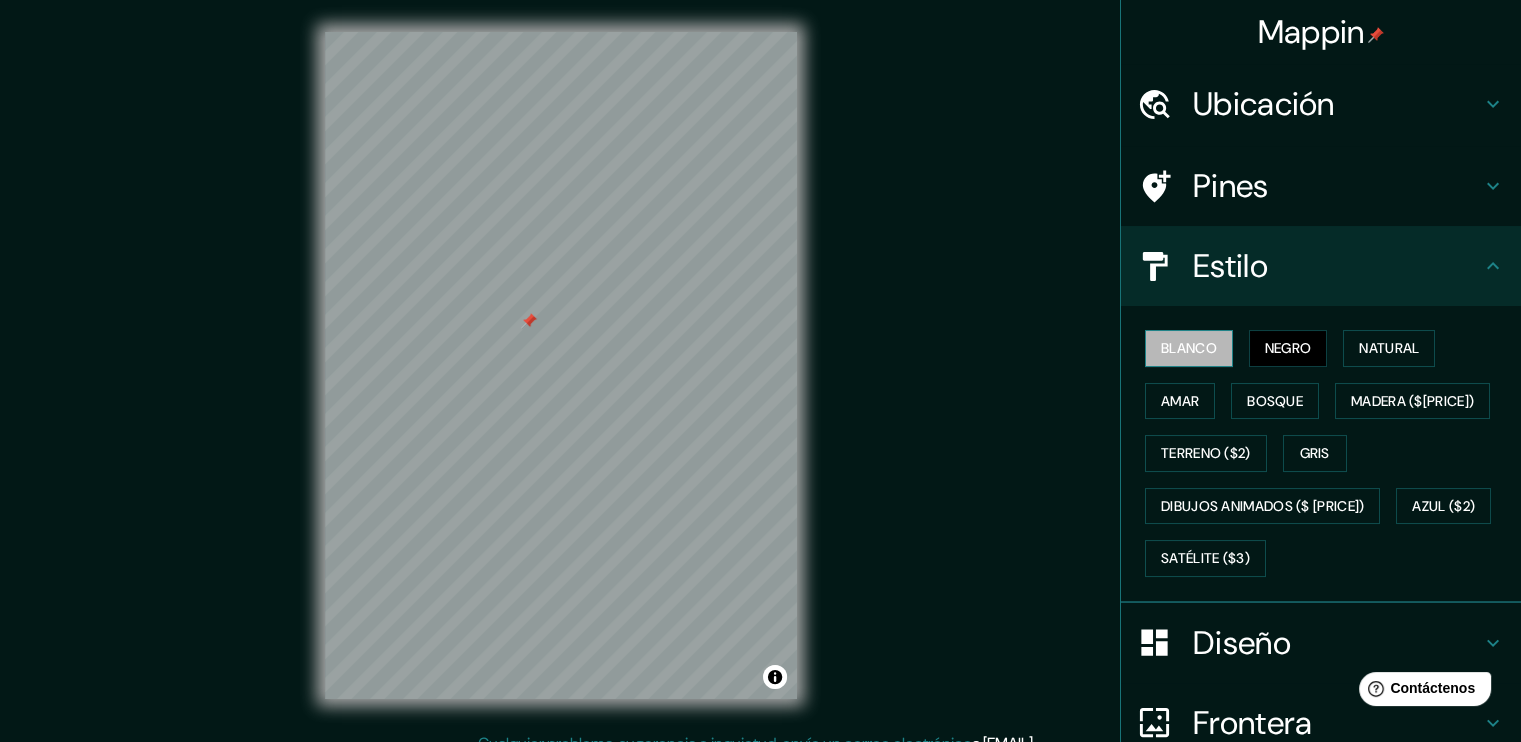 click on "Blanco" at bounding box center (1189, 348) 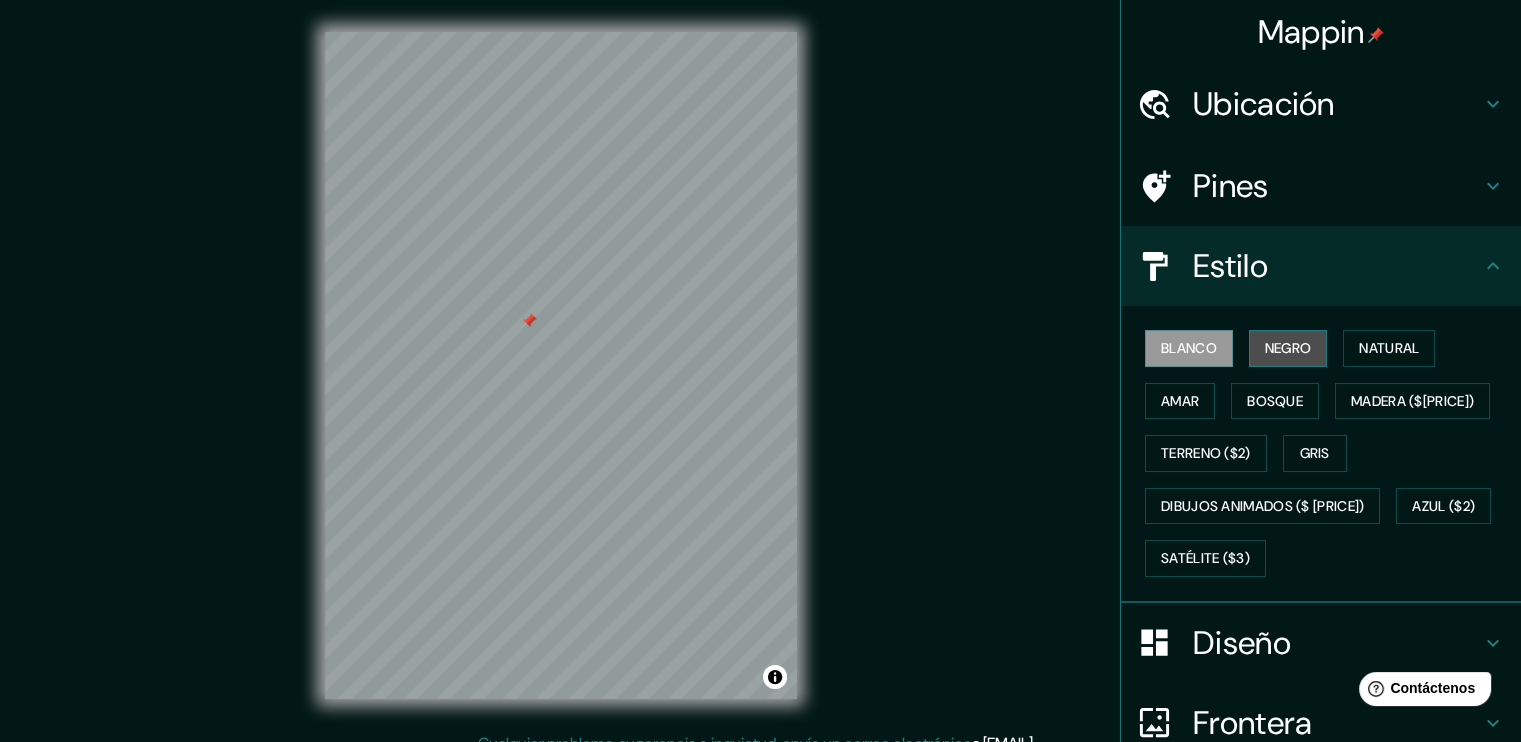 click on "Negro" at bounding box center [1288, 348] 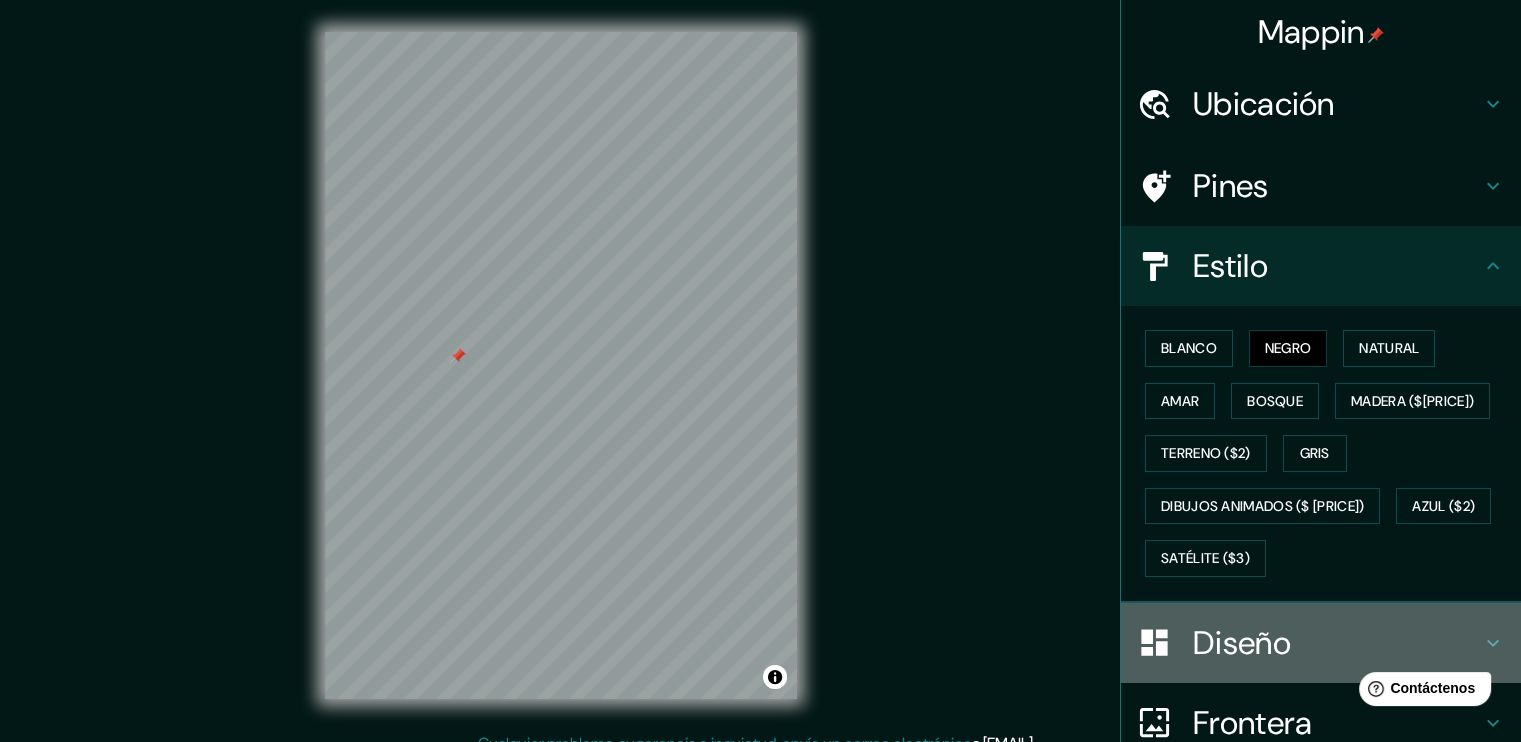 click on "Diseño" at bounding box center [1337, 643] 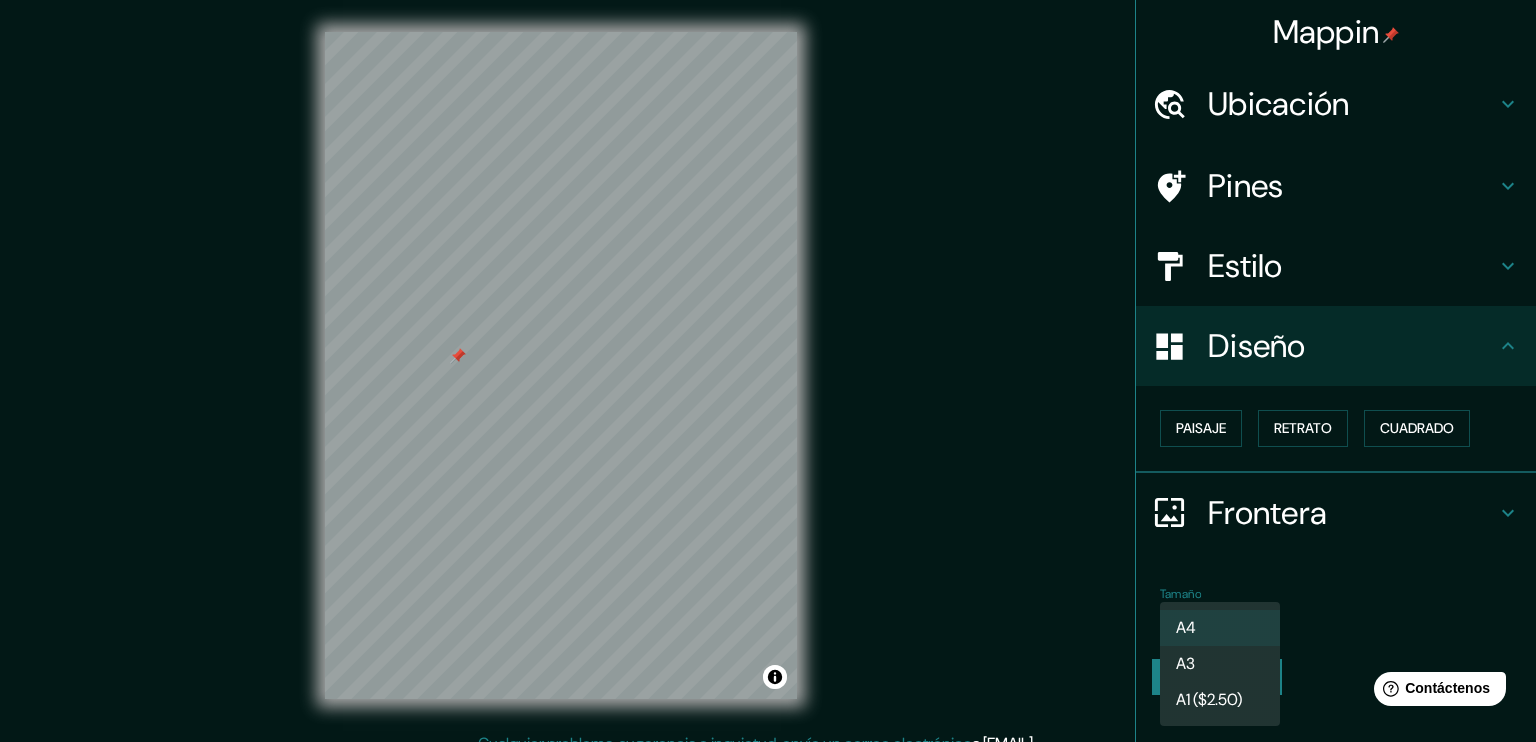 click on "Mappin Ubicación Universidad Nacional Autónoma de Honduras, Tegucigalpa, Departamento de Francisco Morazán, Honduras Pines Estilo Diseño Paisaje Retrato Cuadrado Frontera Elige un borde.  Sugerencia : puedes hacer que las capas del marco sean opacas para crear algunos efectos geniales. Ninguno Sencillo Transparente Capricho Tamaño A4 single Crear el mapa © Mapbox   © OpenStreetMap   Improve this map Cualquier problema, sugerencia o inquietud, envíe un correo electrónico  a help@mappin.pro . . . A4 A3 A1 ($2.50)" at bounding box center (768, 371) 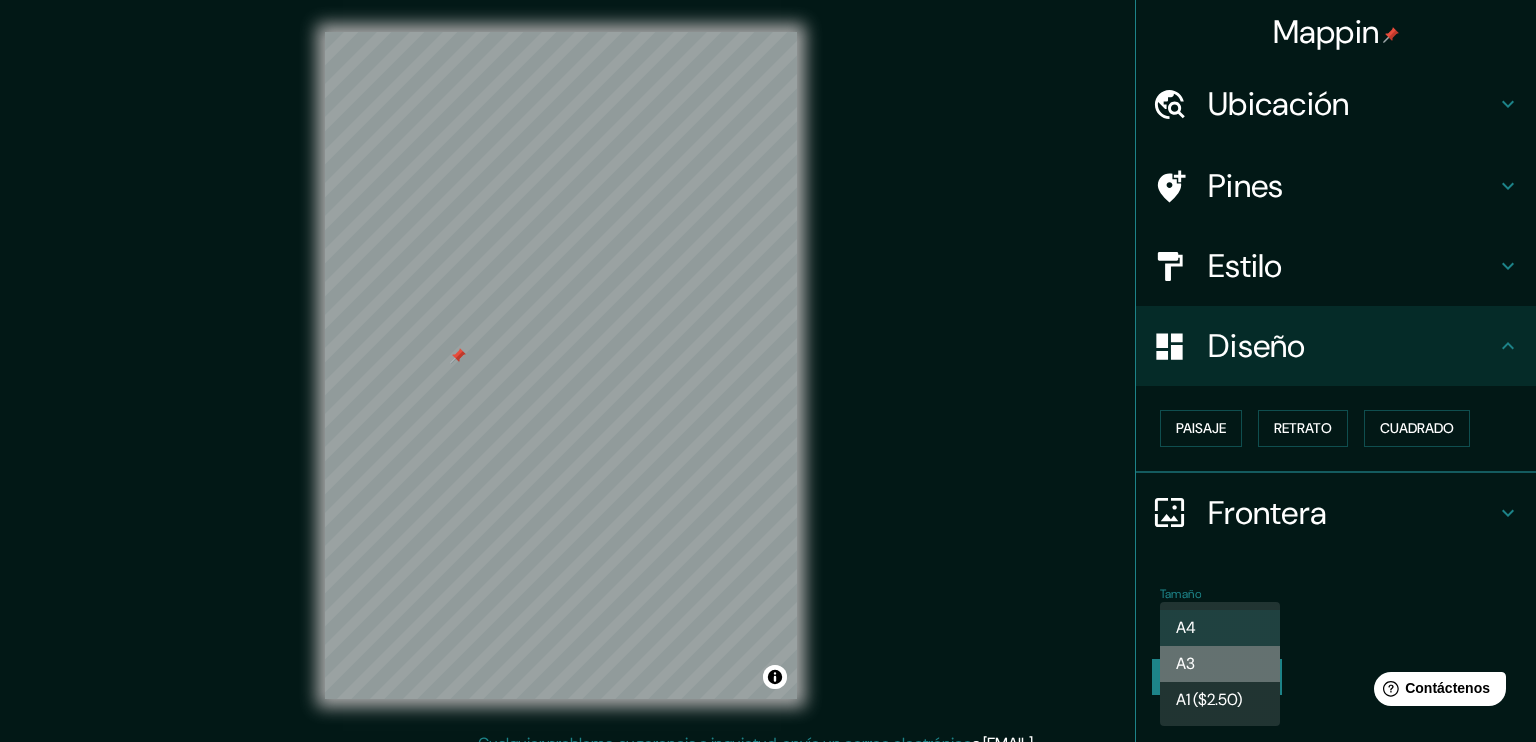 click on "A3" at bounding box center [1220, 664] 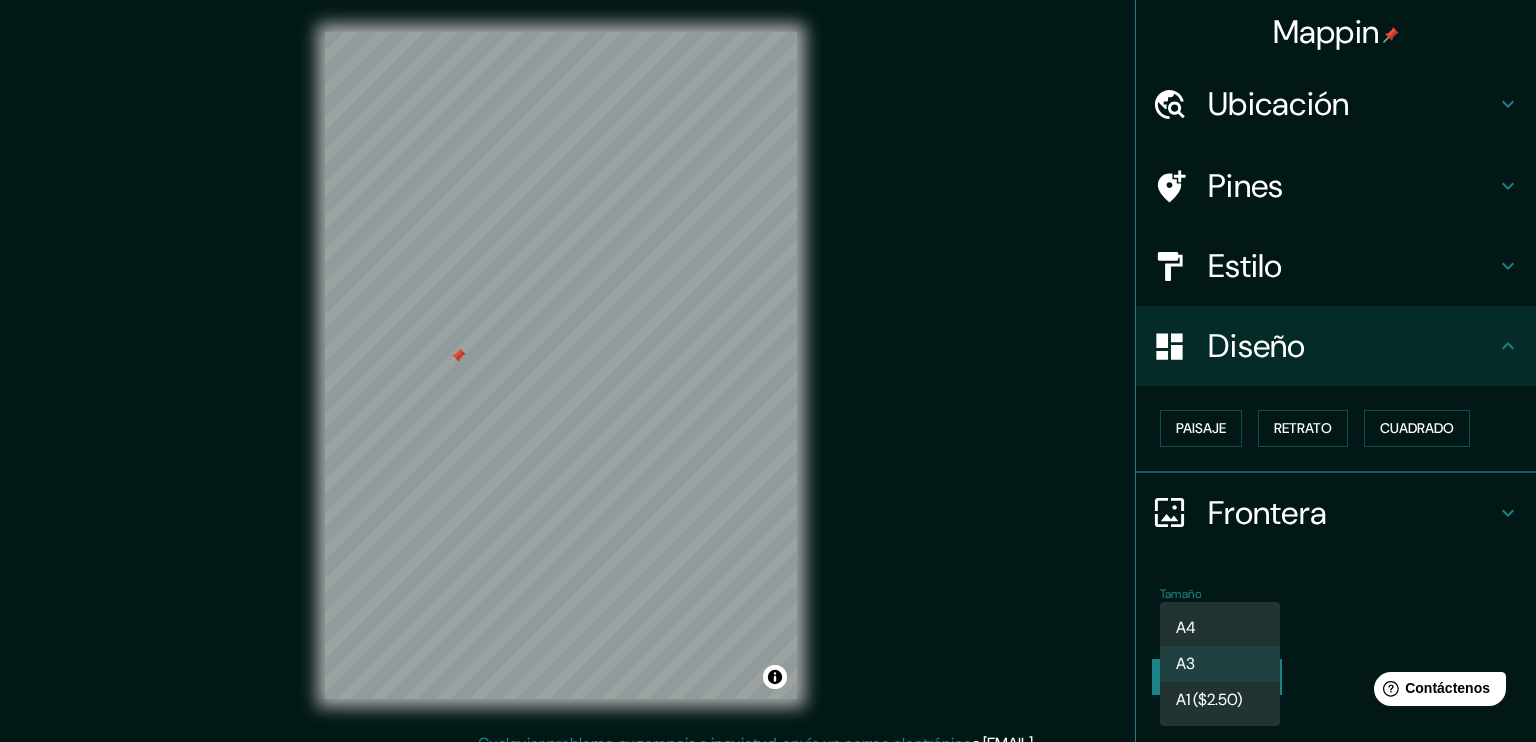 click on "Mappin Ubicación Universidad Nacional Autónoma de Honduras, Tegucigalpa, Departamento de Francisco Morazán, Honduras Pines Estilo Diseño Paisaje Retrato Cuadrado Frontera Elige un borde.  Sugerencia : puedes hacer que las capas del marco sean opacas para crear algunos efectos geniales. Ninguno Sencillo Transparente Capricho Tamaño A3 a4 Crear el mapa © Mapbox   © OpenStreetMap   Improve this map Cualquier problema, sugerencia o inquietud, envíe un correo electrónico  a help@mappin.pro . . . A4 A3 A1 ($2.50)" at bounding box center [768, 371] 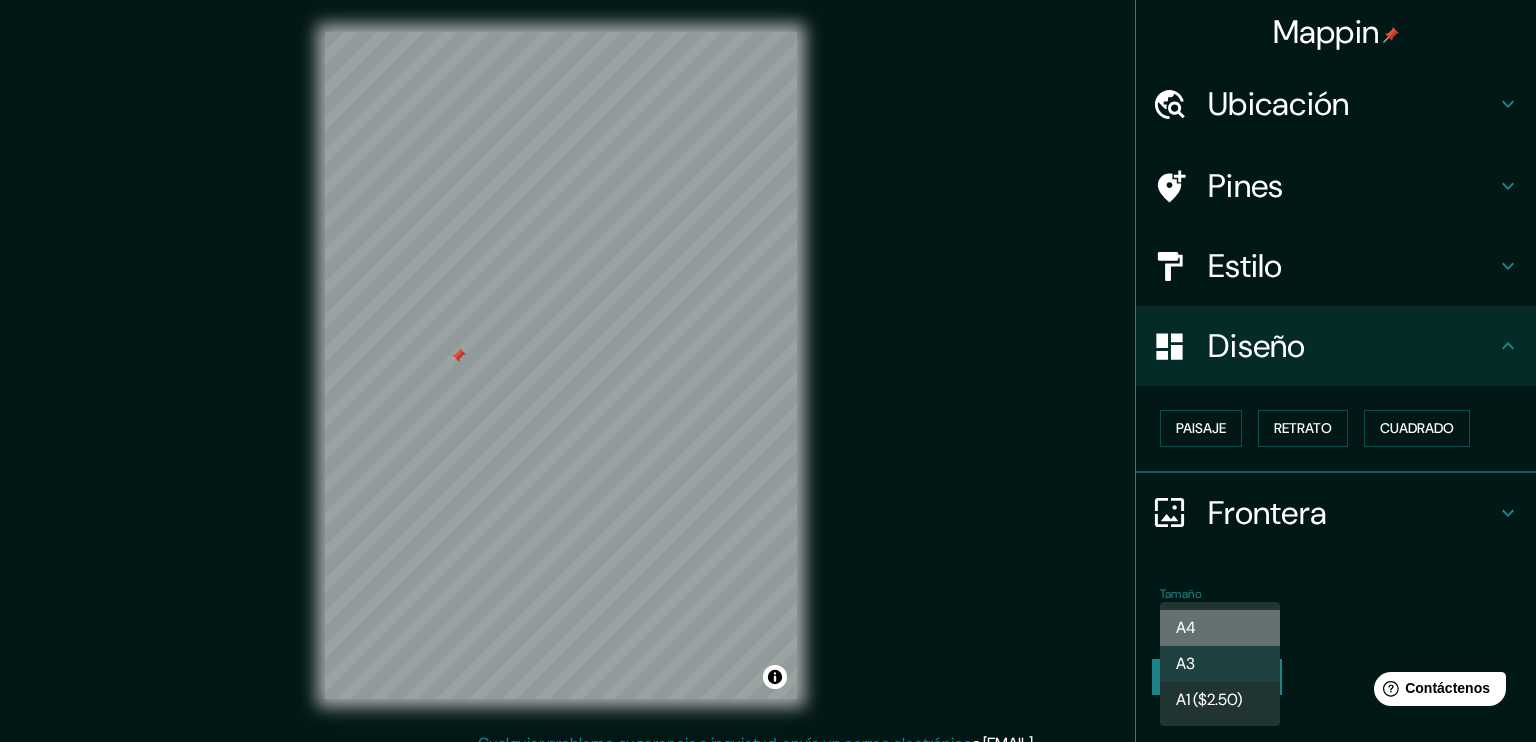 click on "A4" at bounding box center [1220, 628] 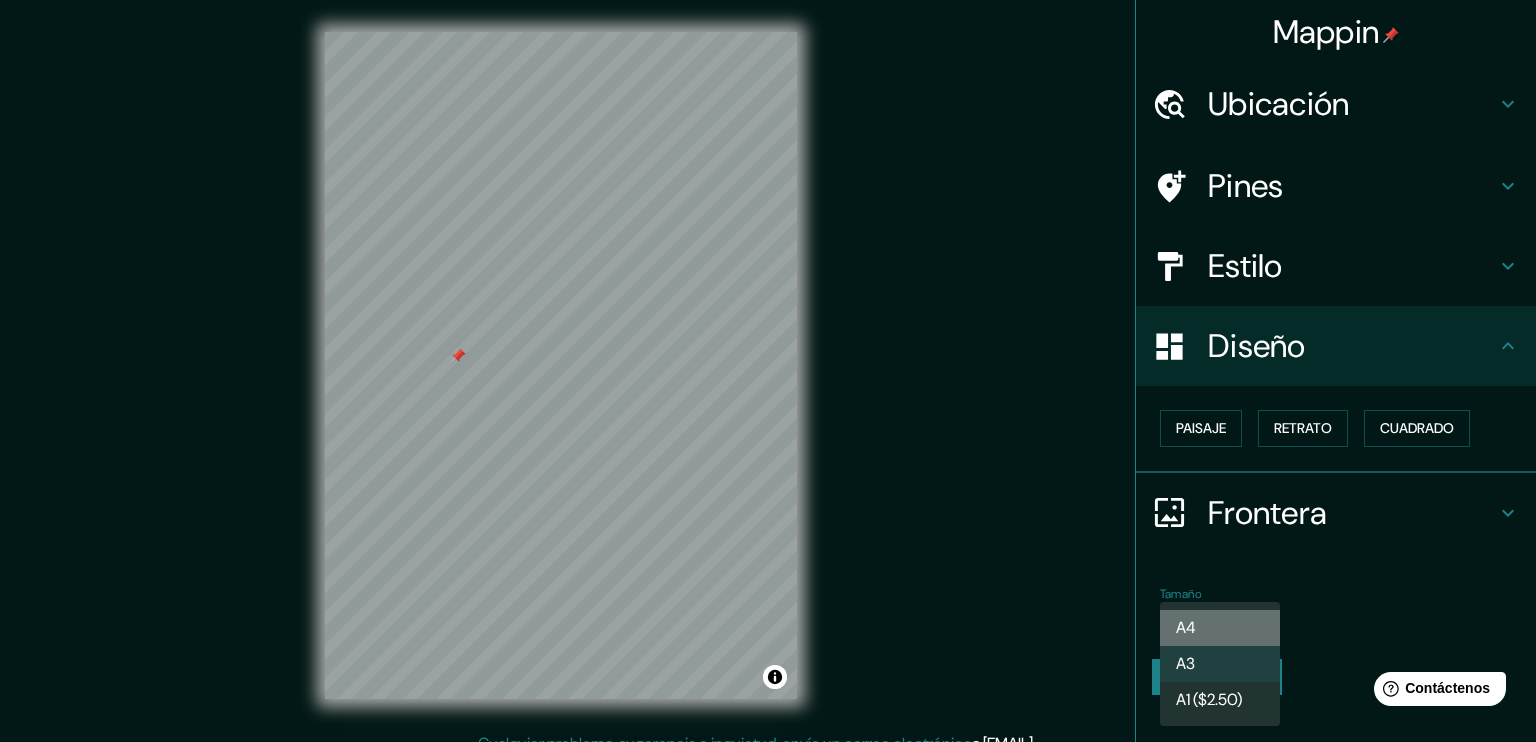 type on "single" 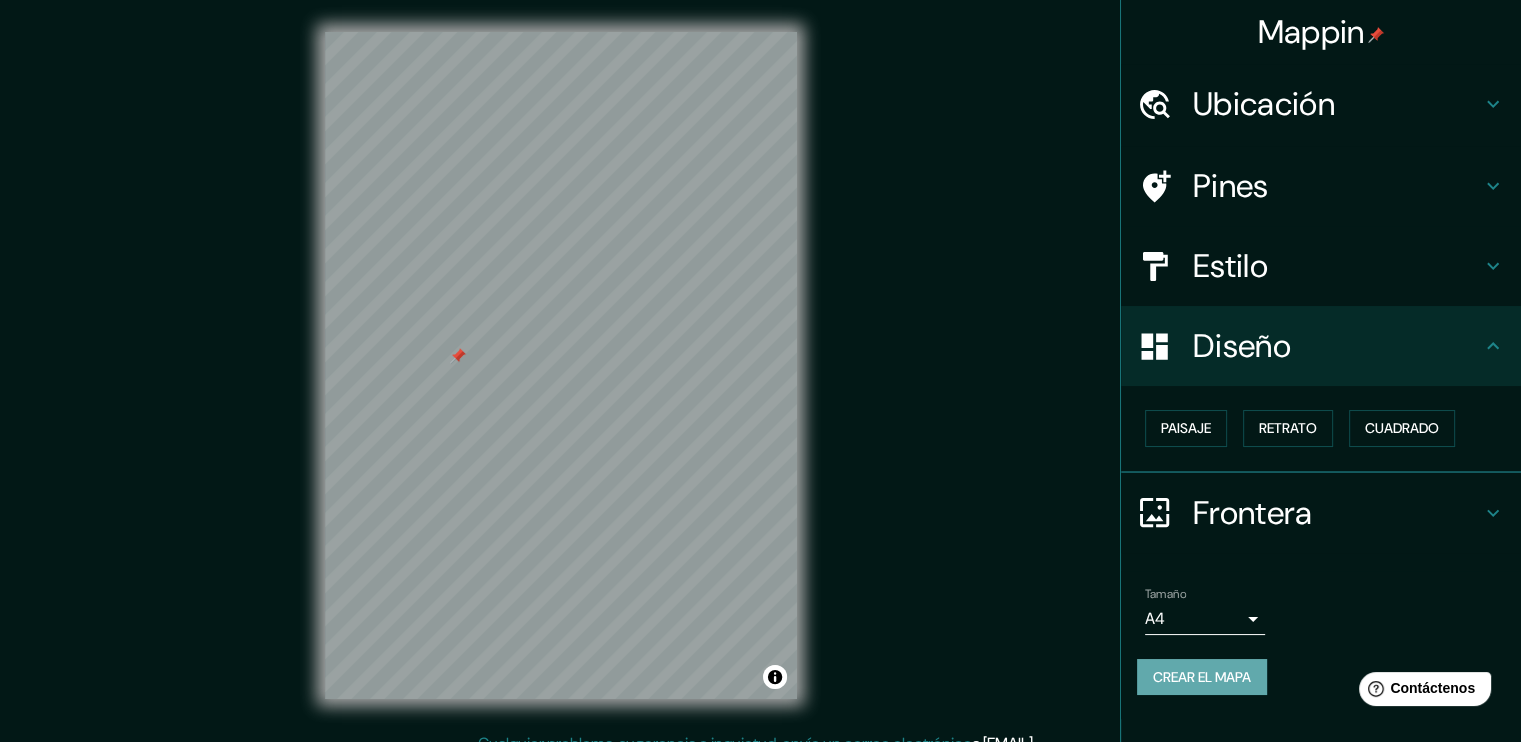 click on "Crear el mapa" at bounding box center [1202, 677] 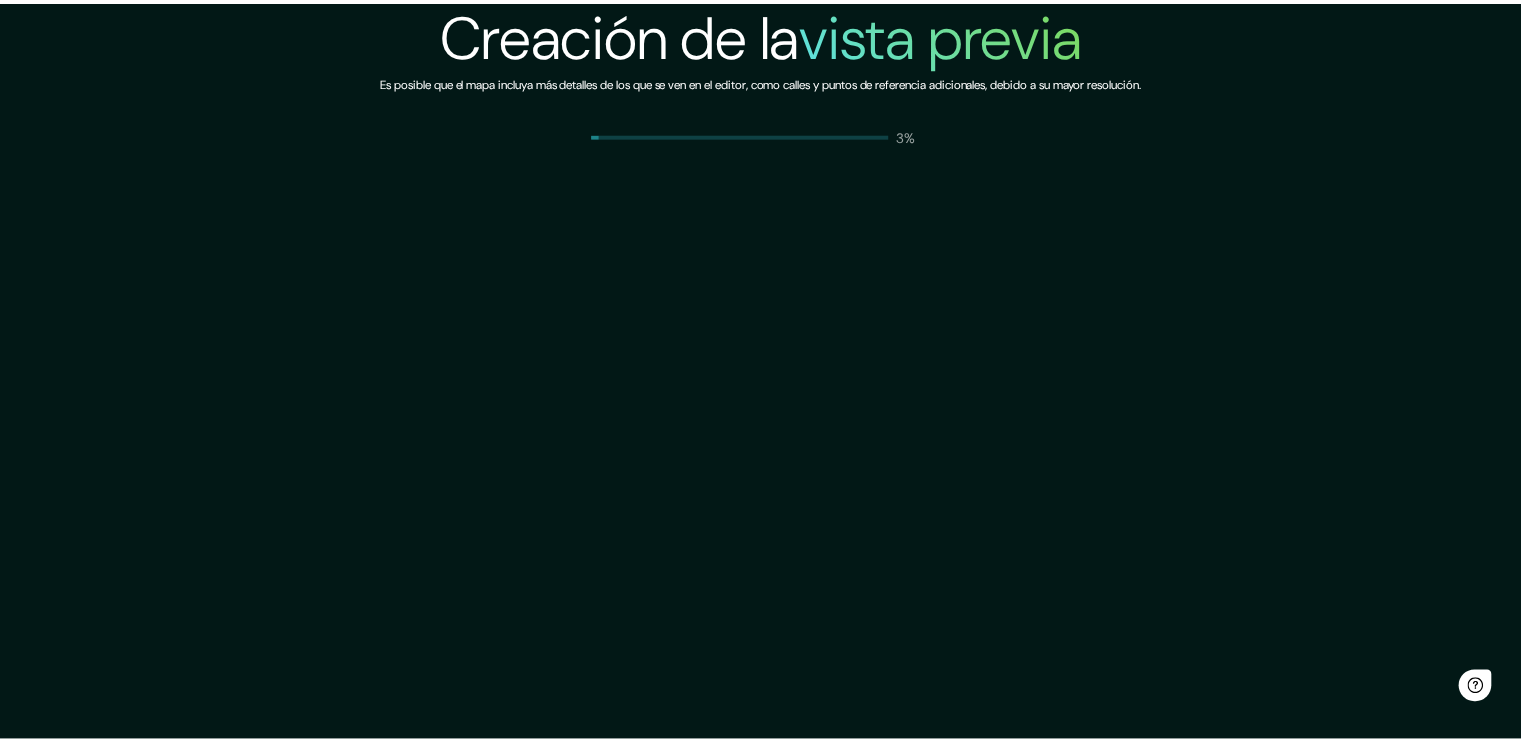 scroll, scrollTop: 0, scrollLeft: 0, axis: both 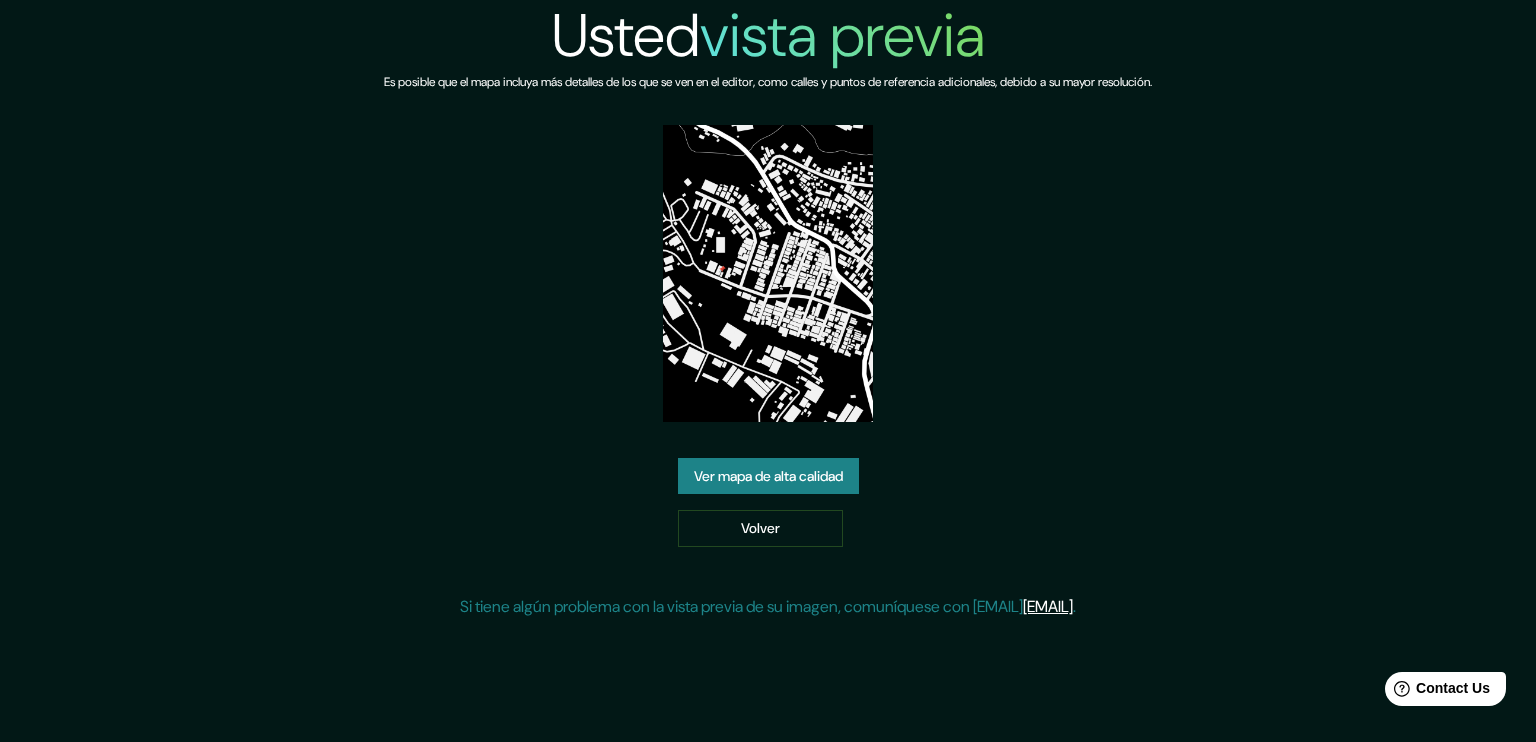 click on "Ver mapa de alta calidad" at bounding box center [768, 476] 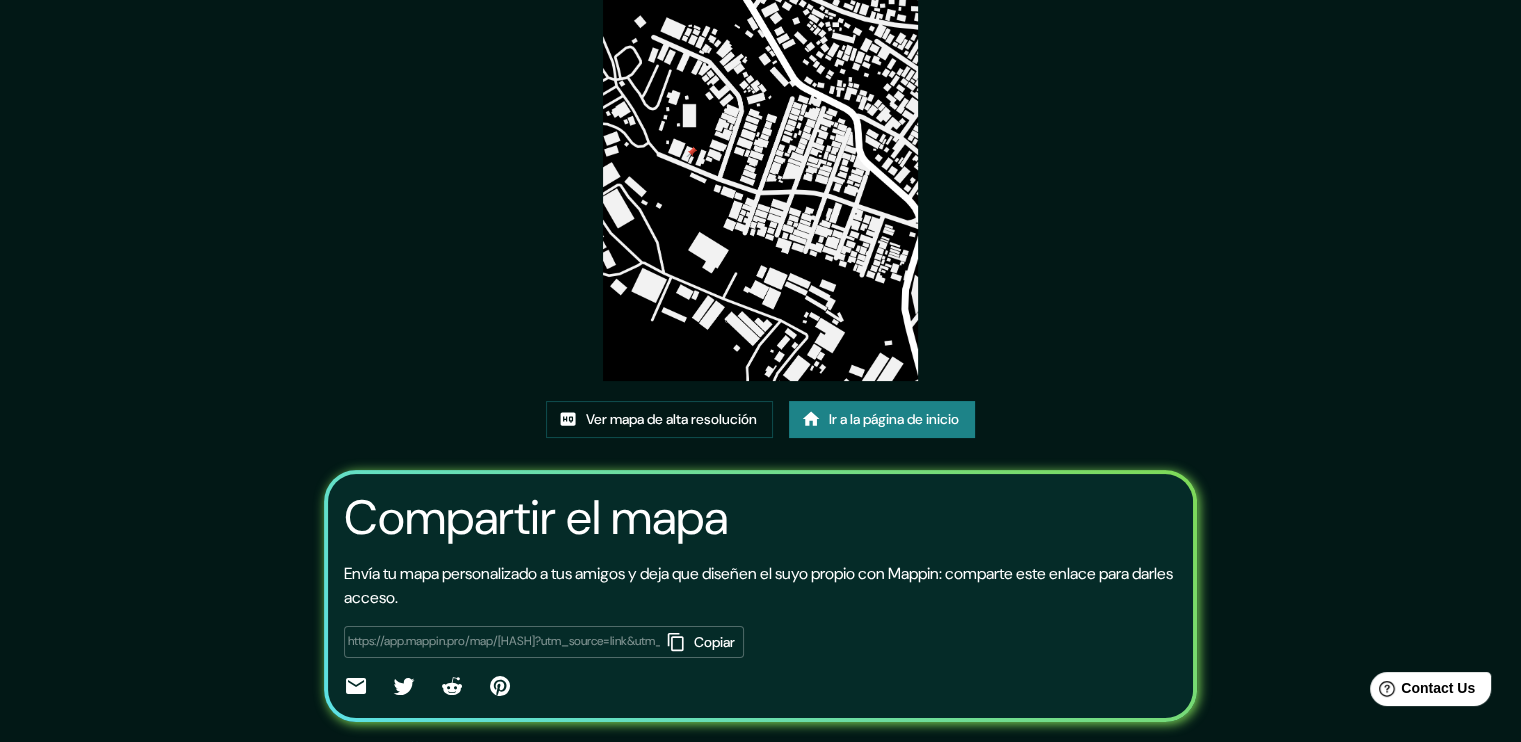 scroll, scrollTop: 203, scrollLeft: 0, axis: vertical 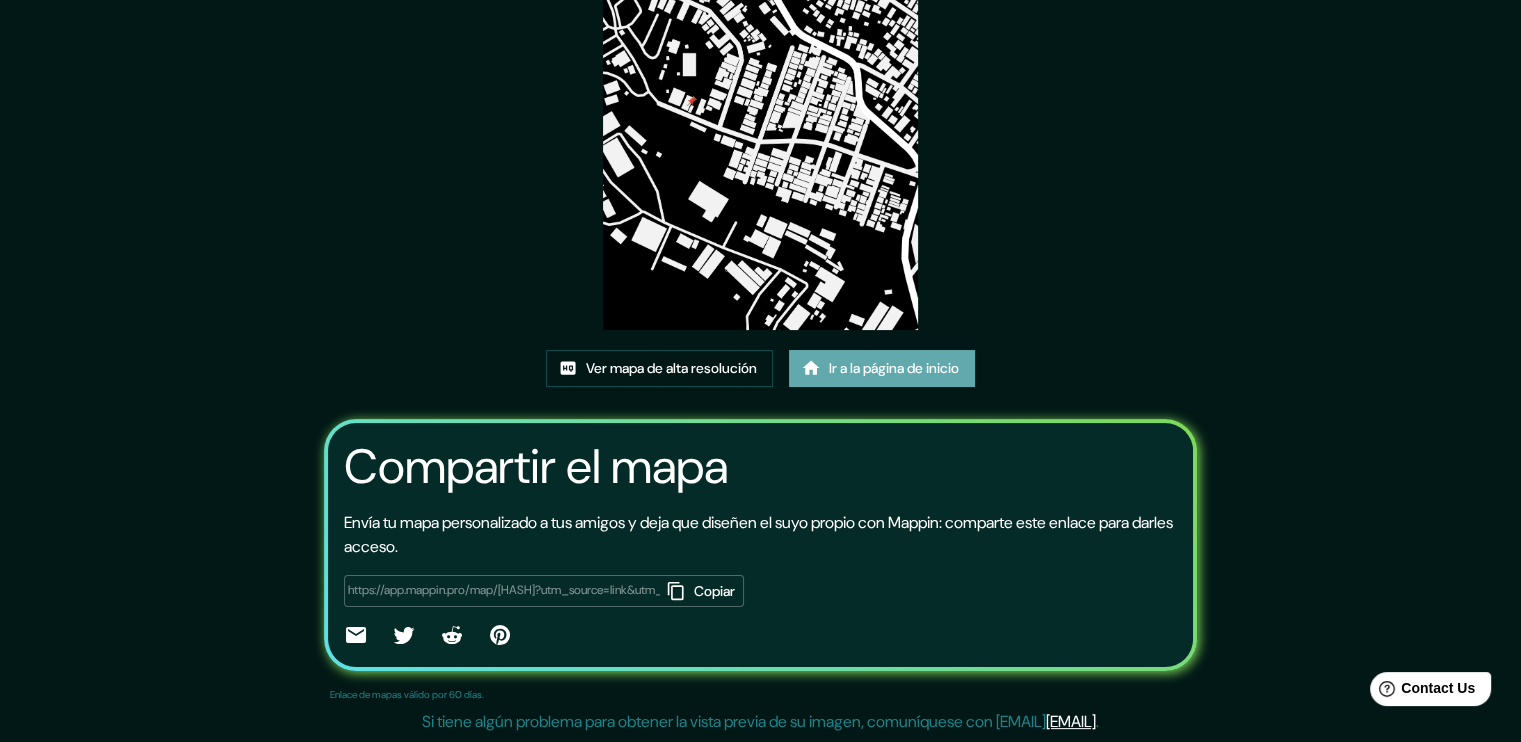 click on "Ir a la página de inicio" at bounding box center (894, 368) 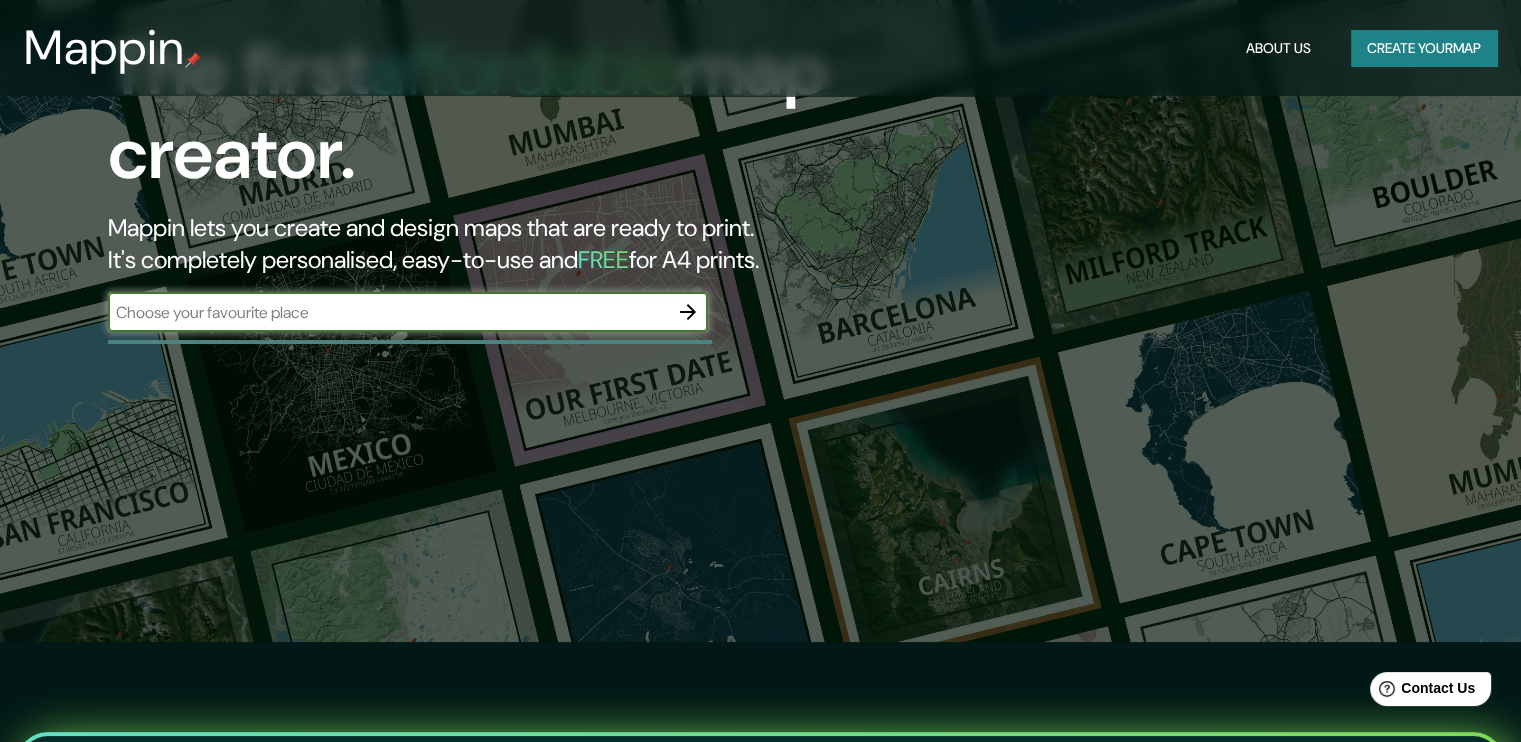 scroll, scrollTop: 0, scrollLeft: 0, axis: both 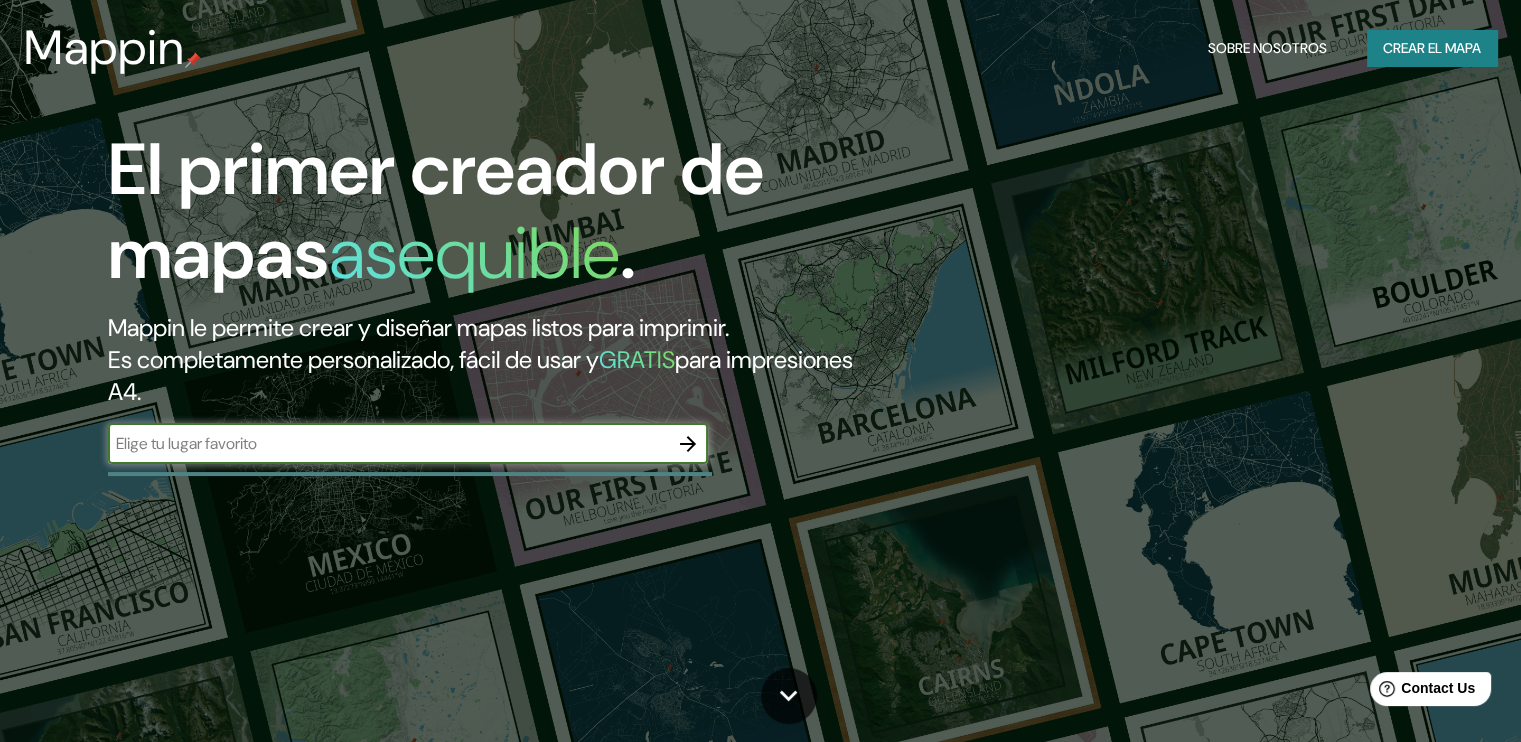 click 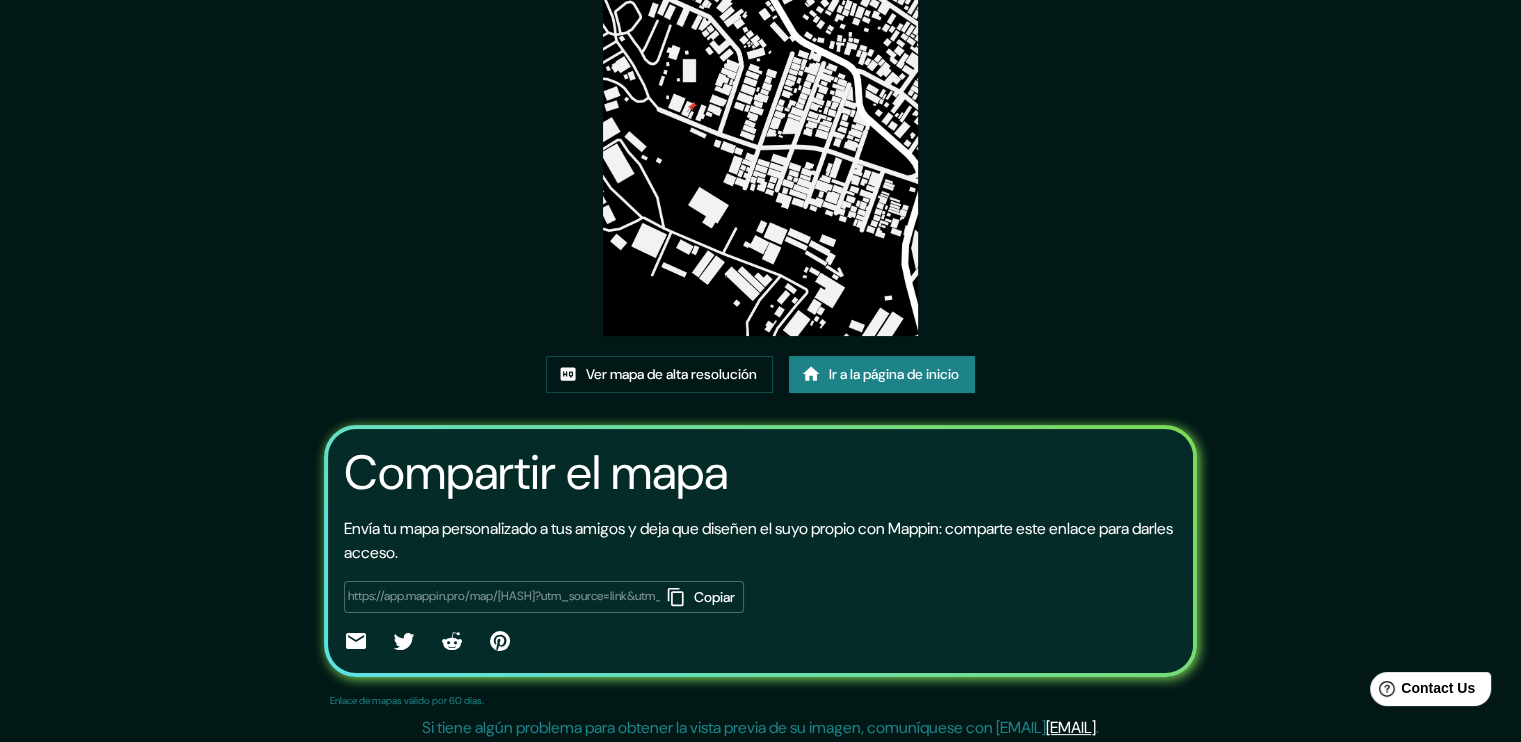 scroll, scrollTop: 203, scrollLeft: 0, axis: vertical 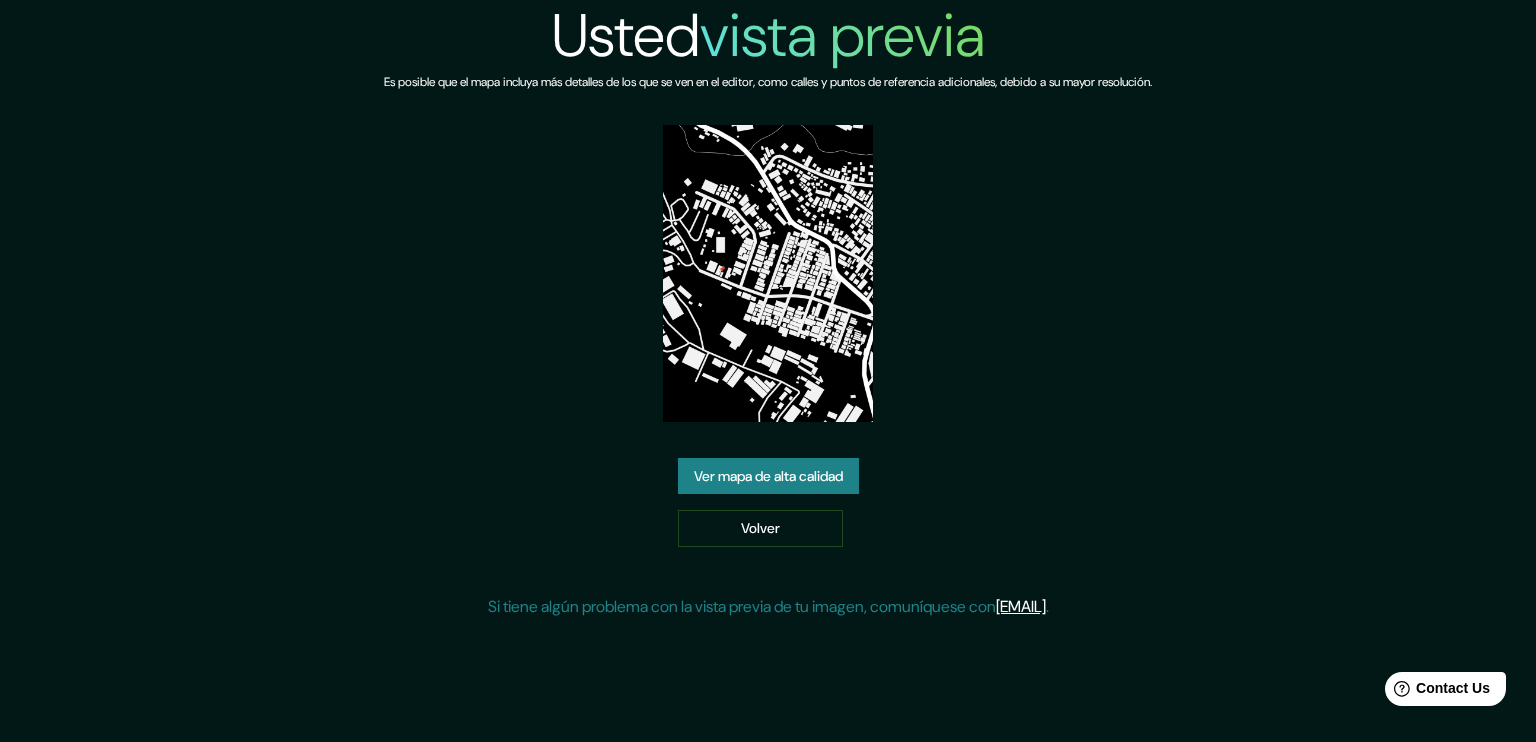 click at bounding box center (768, 273) 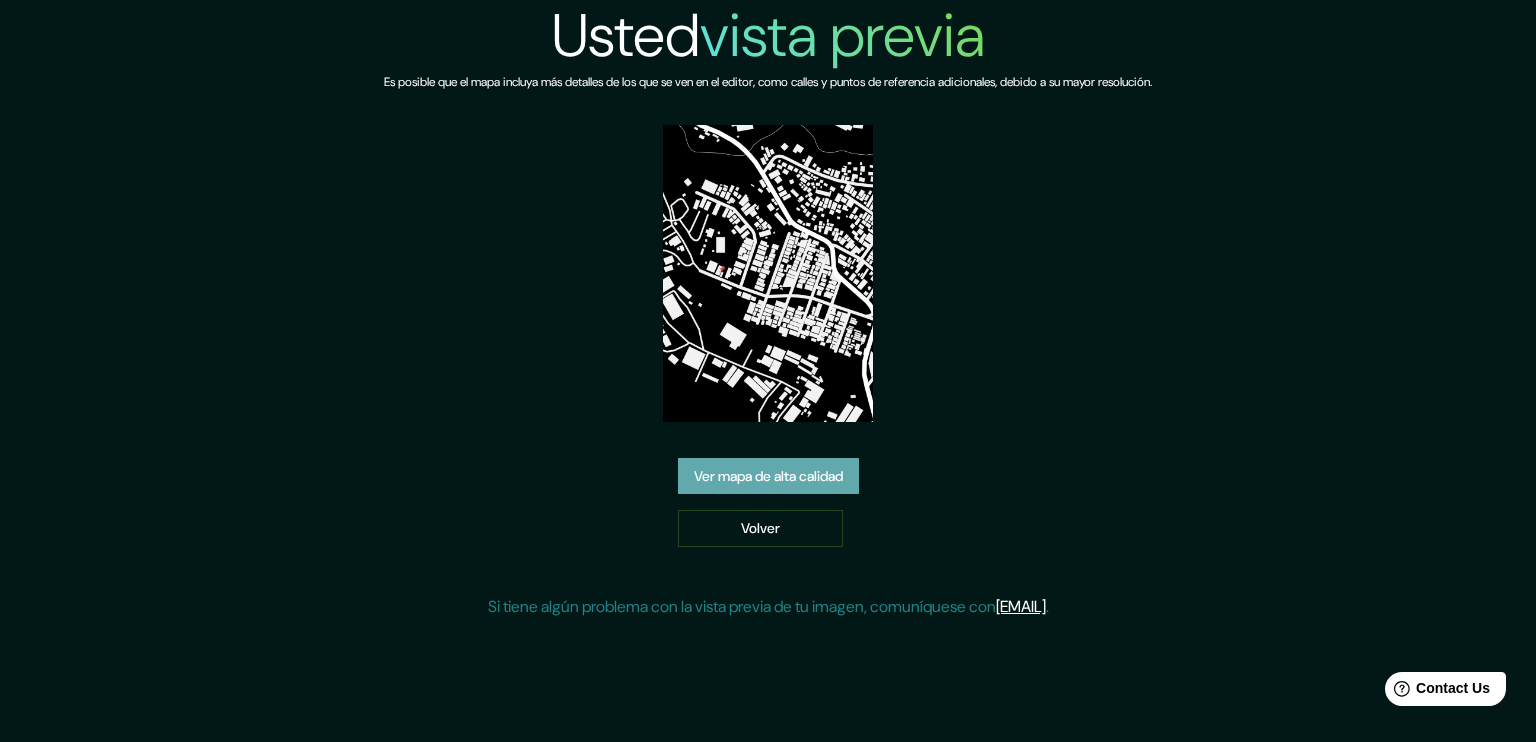 click on "Ver mapa de alta calidad" at bounding box center [768, 476] 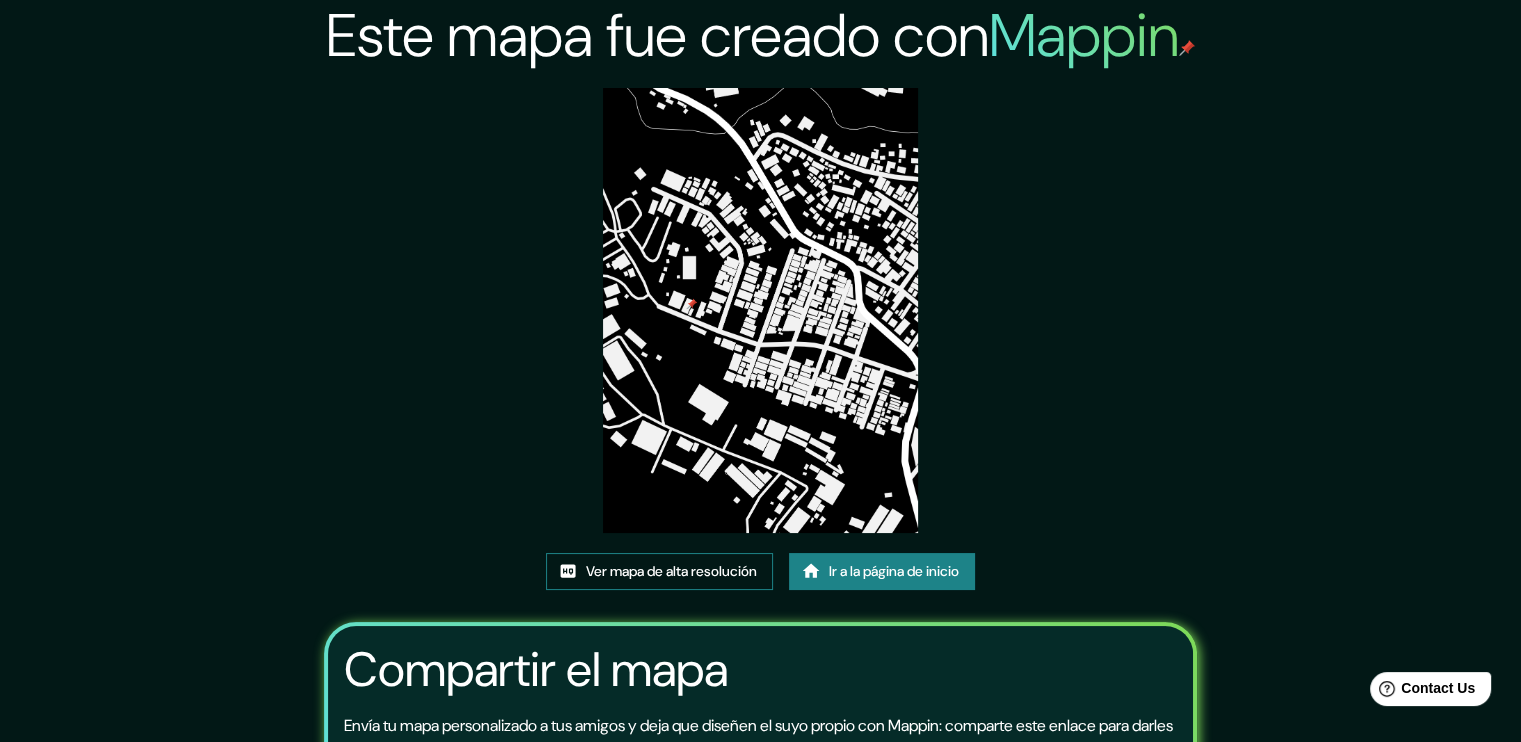 click on "Ver mapa de alta resolución" at bounding box center [671, 571] 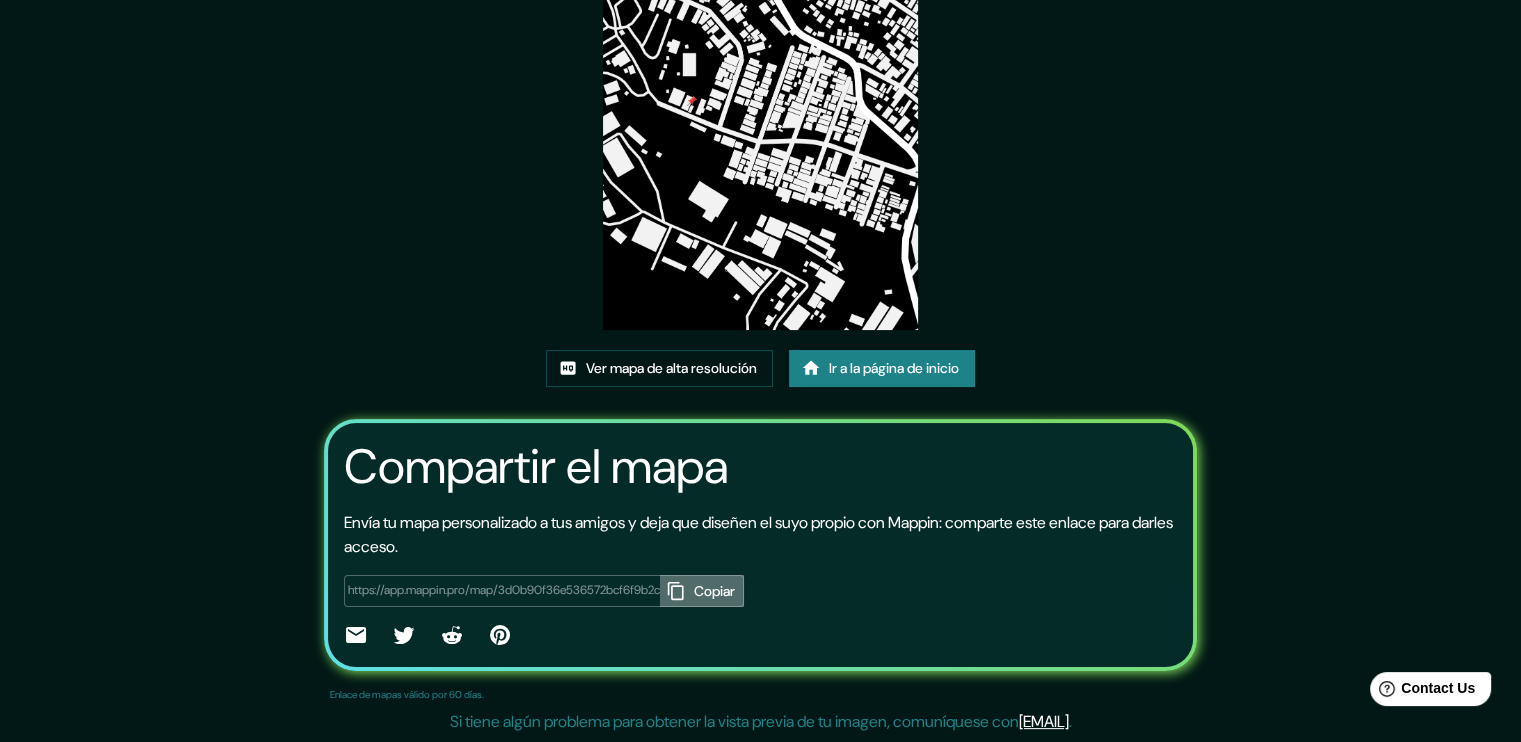 click on "Copiar" at bounding box center (714, 591) 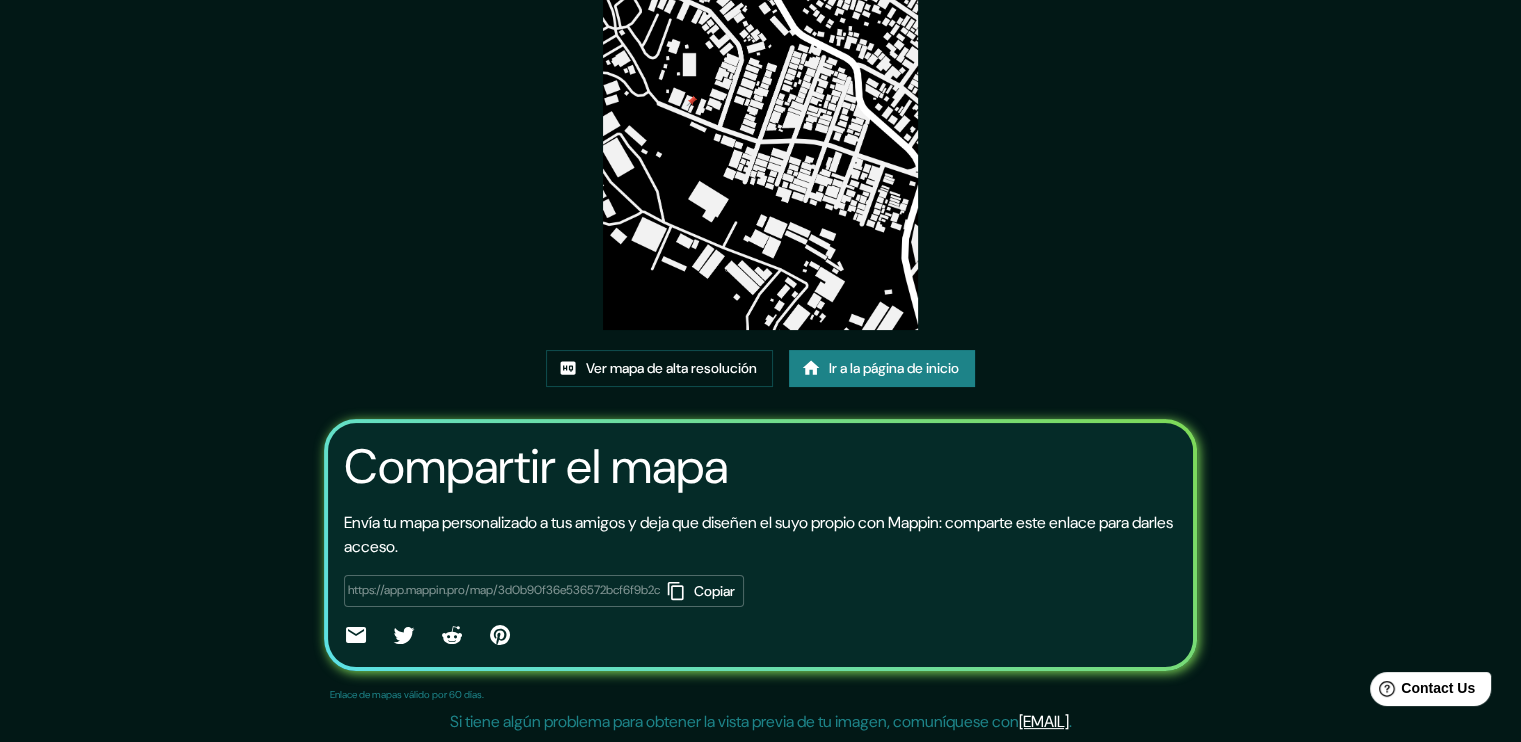 click 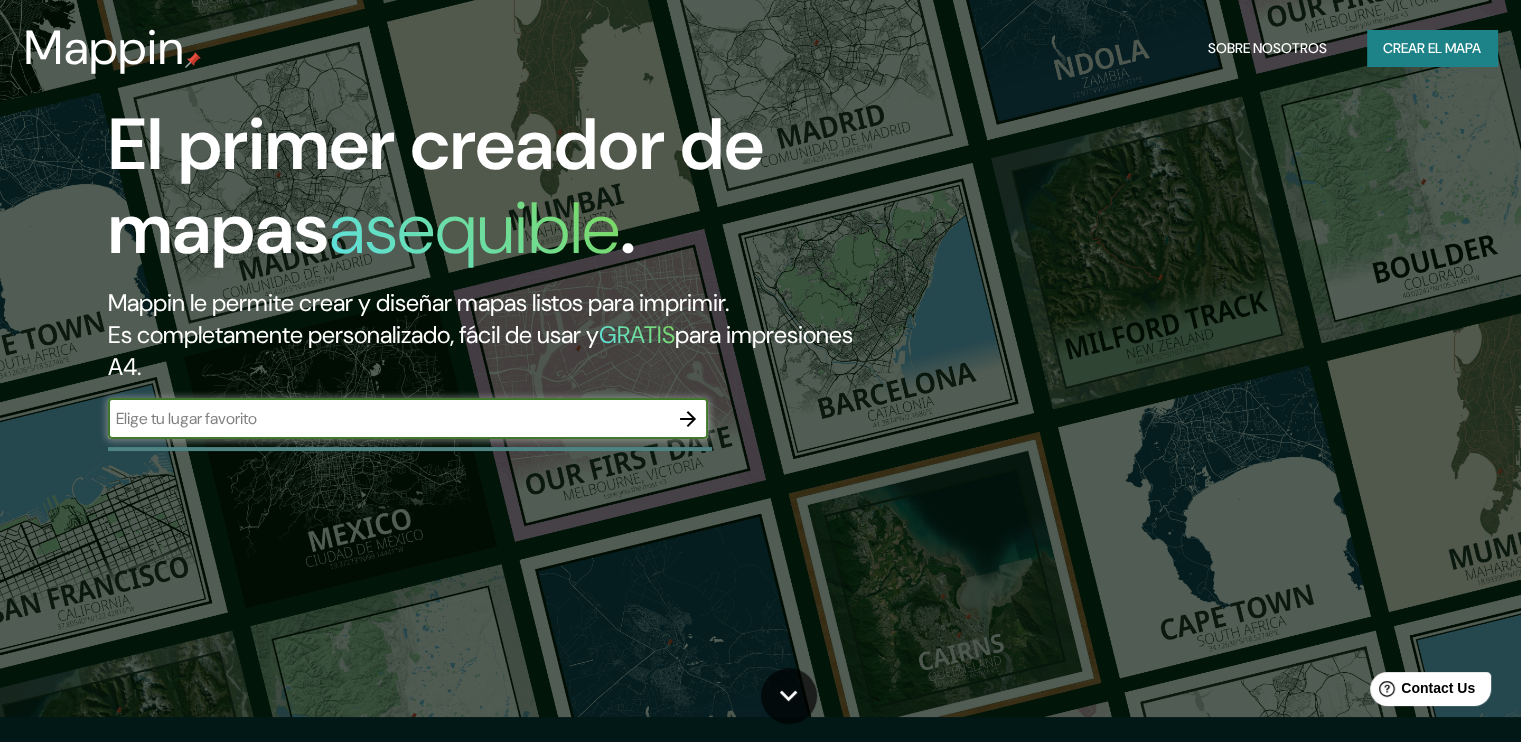 scroll, scrollTop: 0, scrollLeft: 0, axis: both 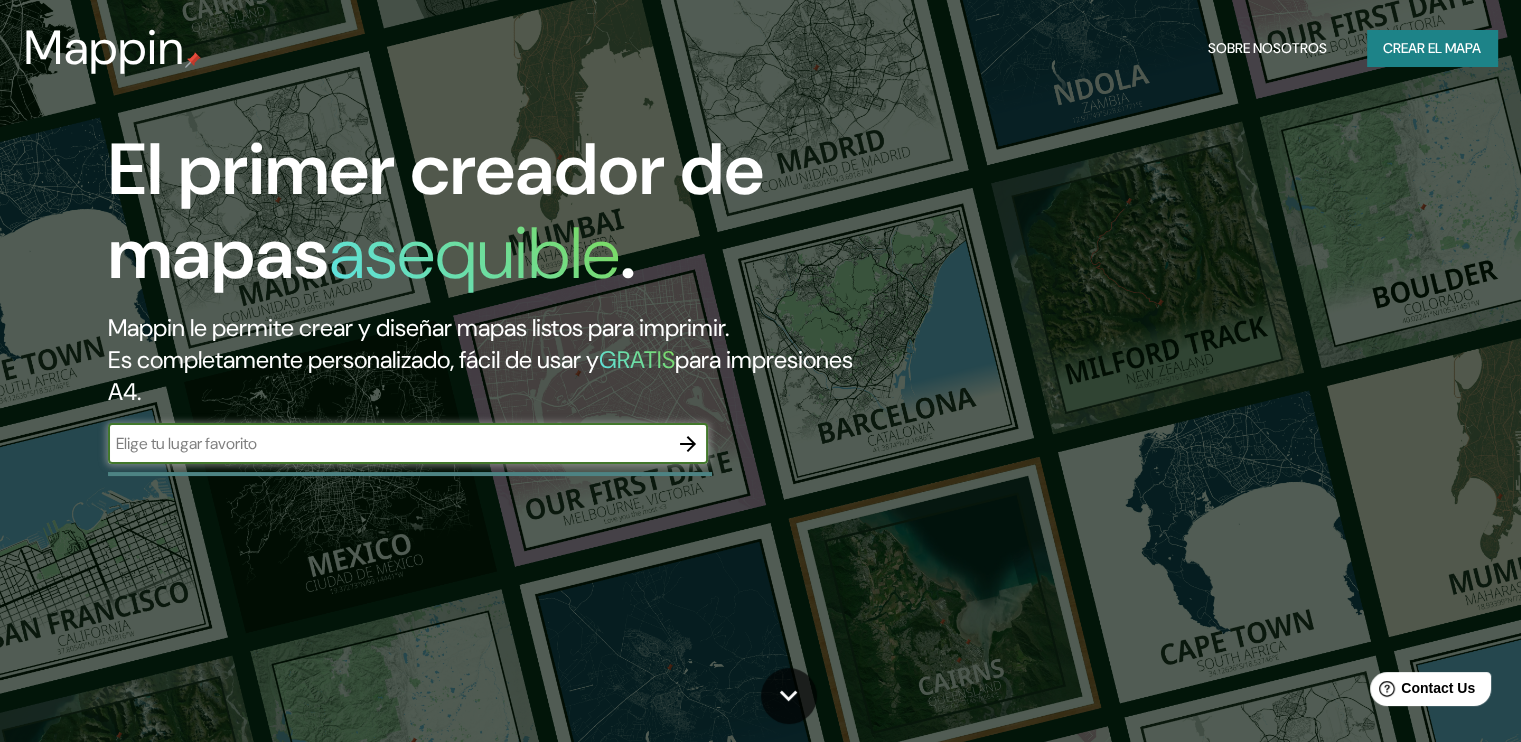 click at bounding box center (388, 443) 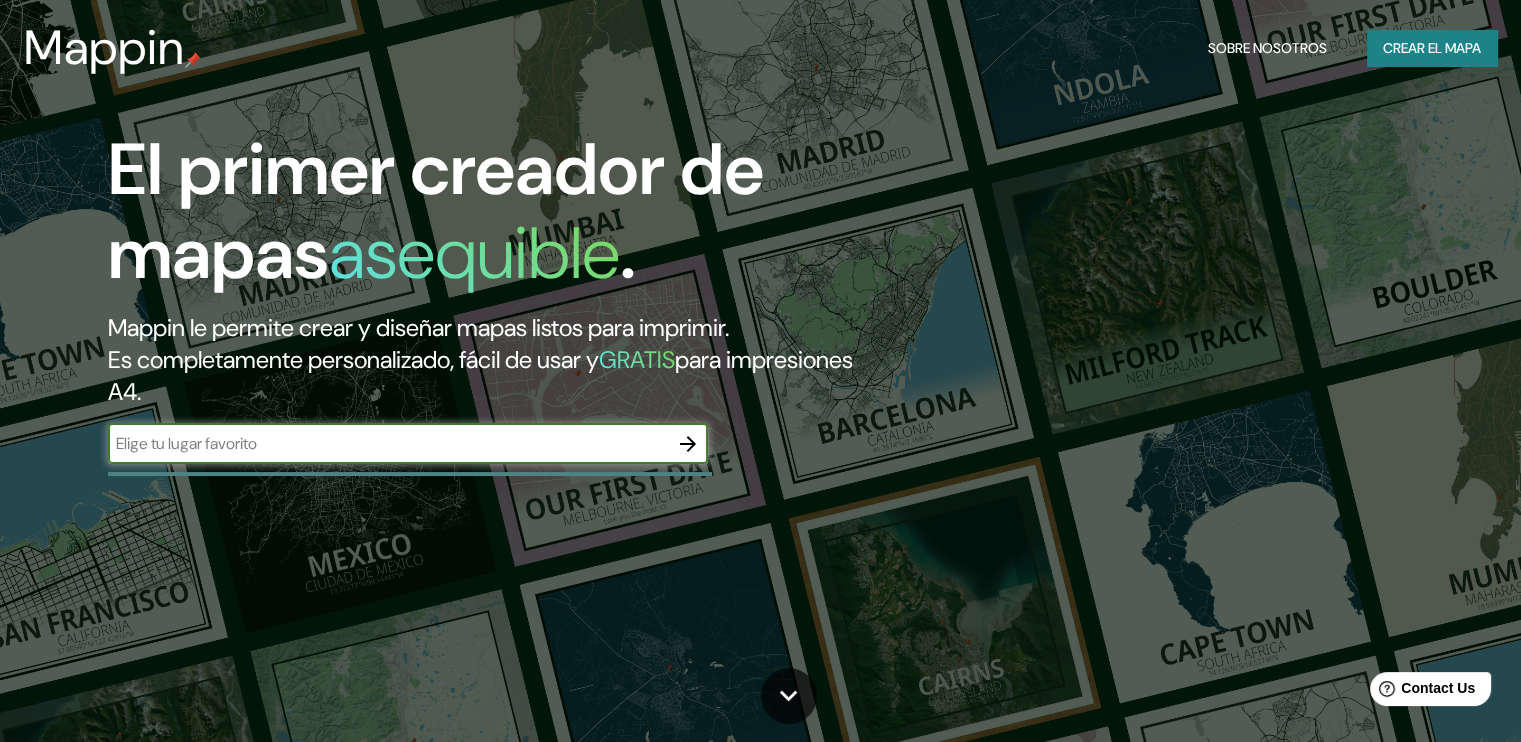 click 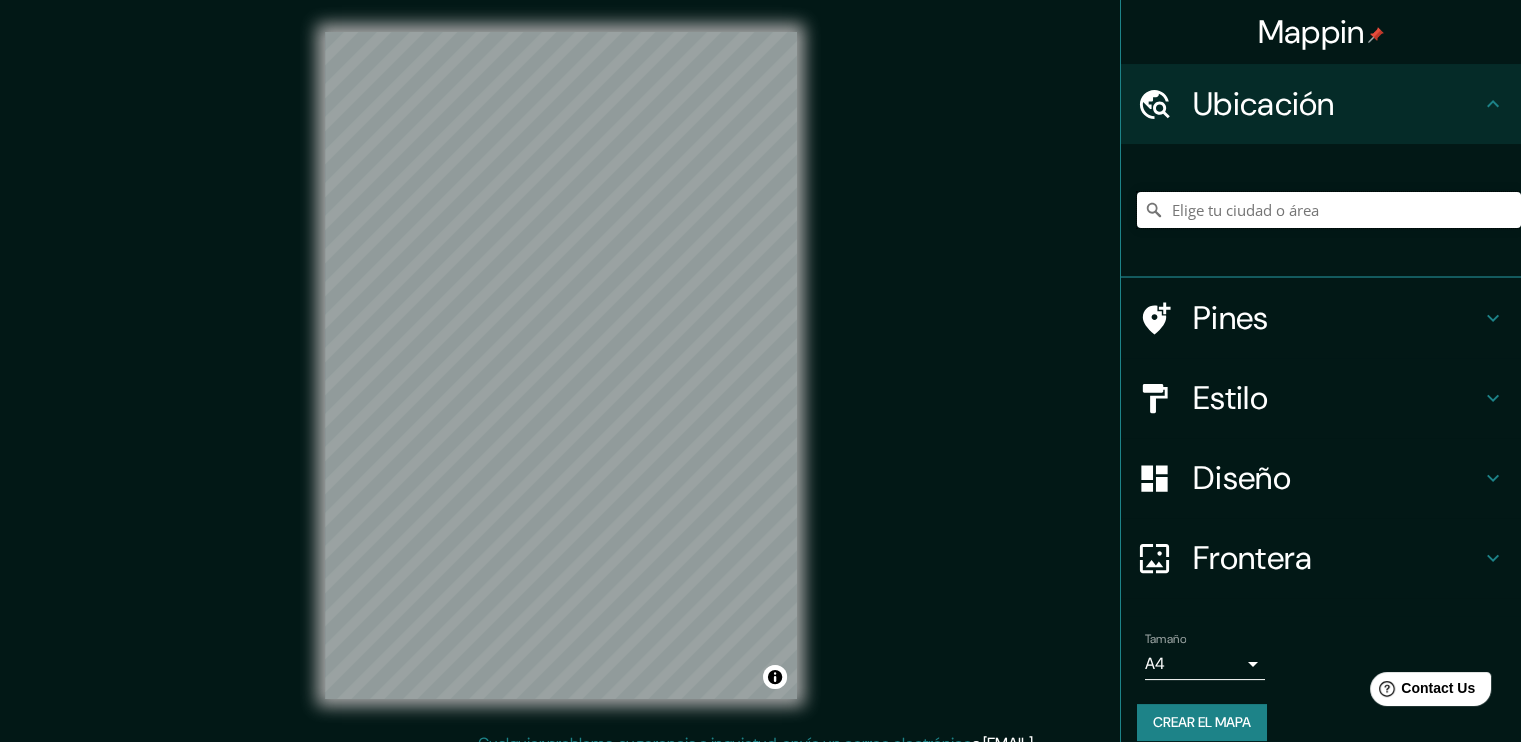 click at bounding box center (1329, 210) 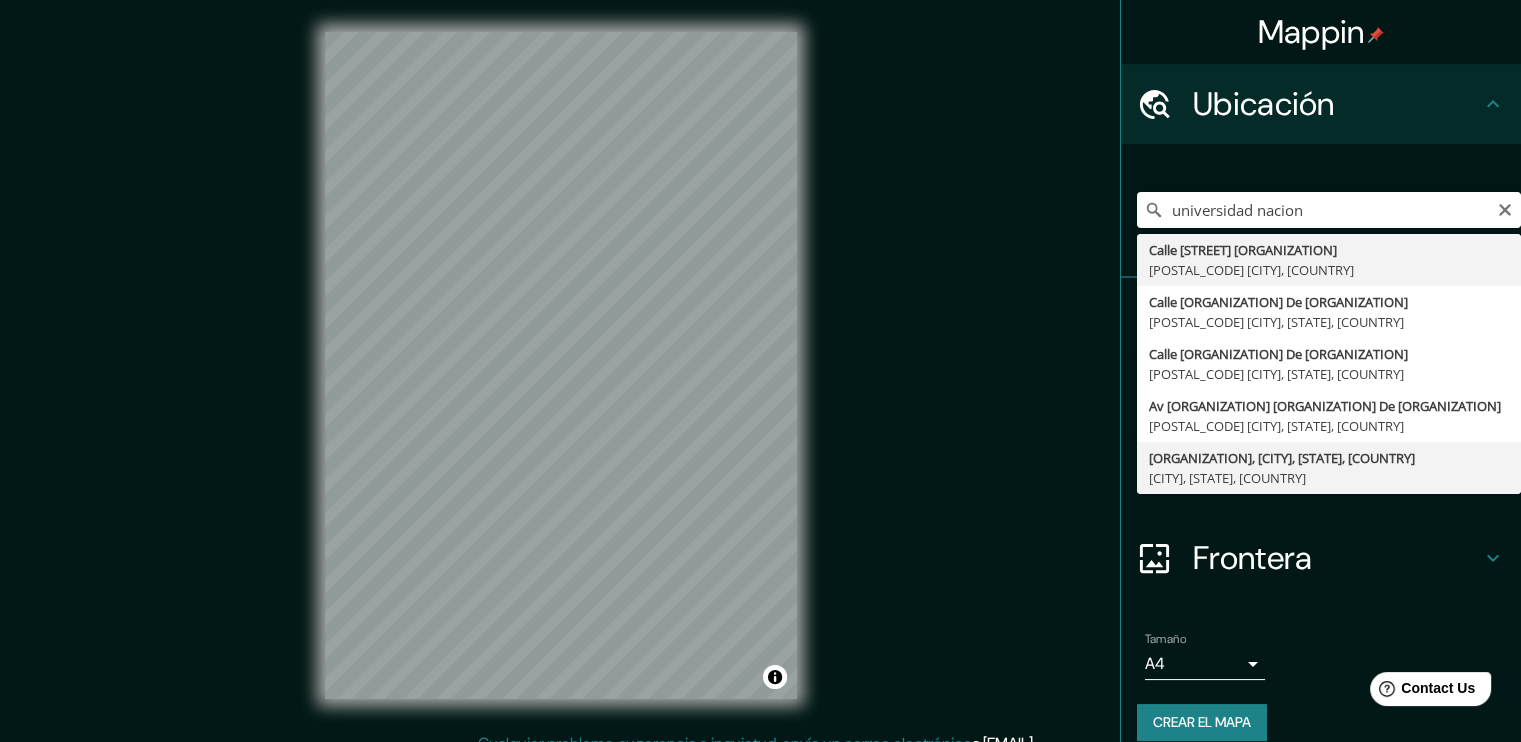 type on "[INSTITUTION], [CITY], [STATE], [COUNTRY]" 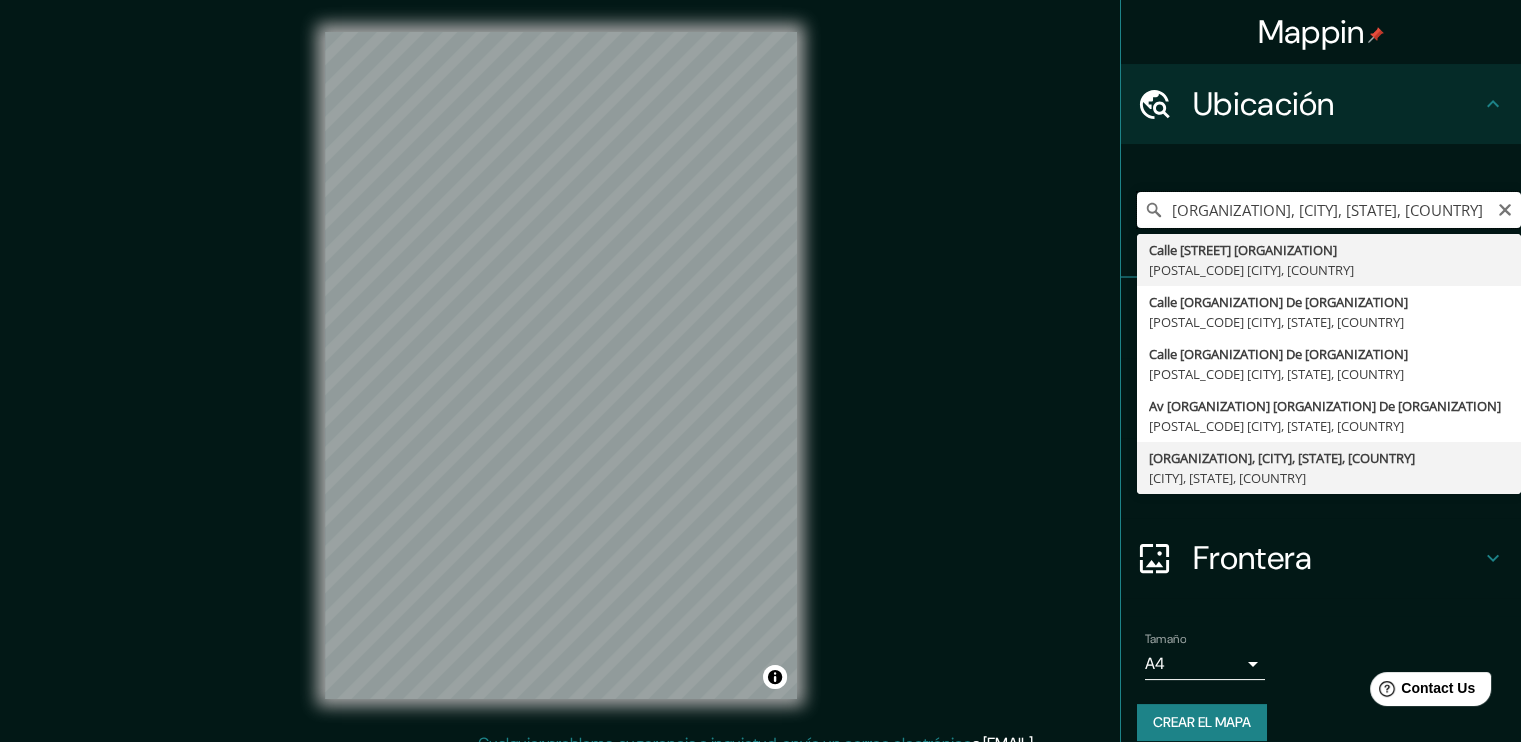 scroll, scrollTop: 0, scrollLeft: 0, axis: both 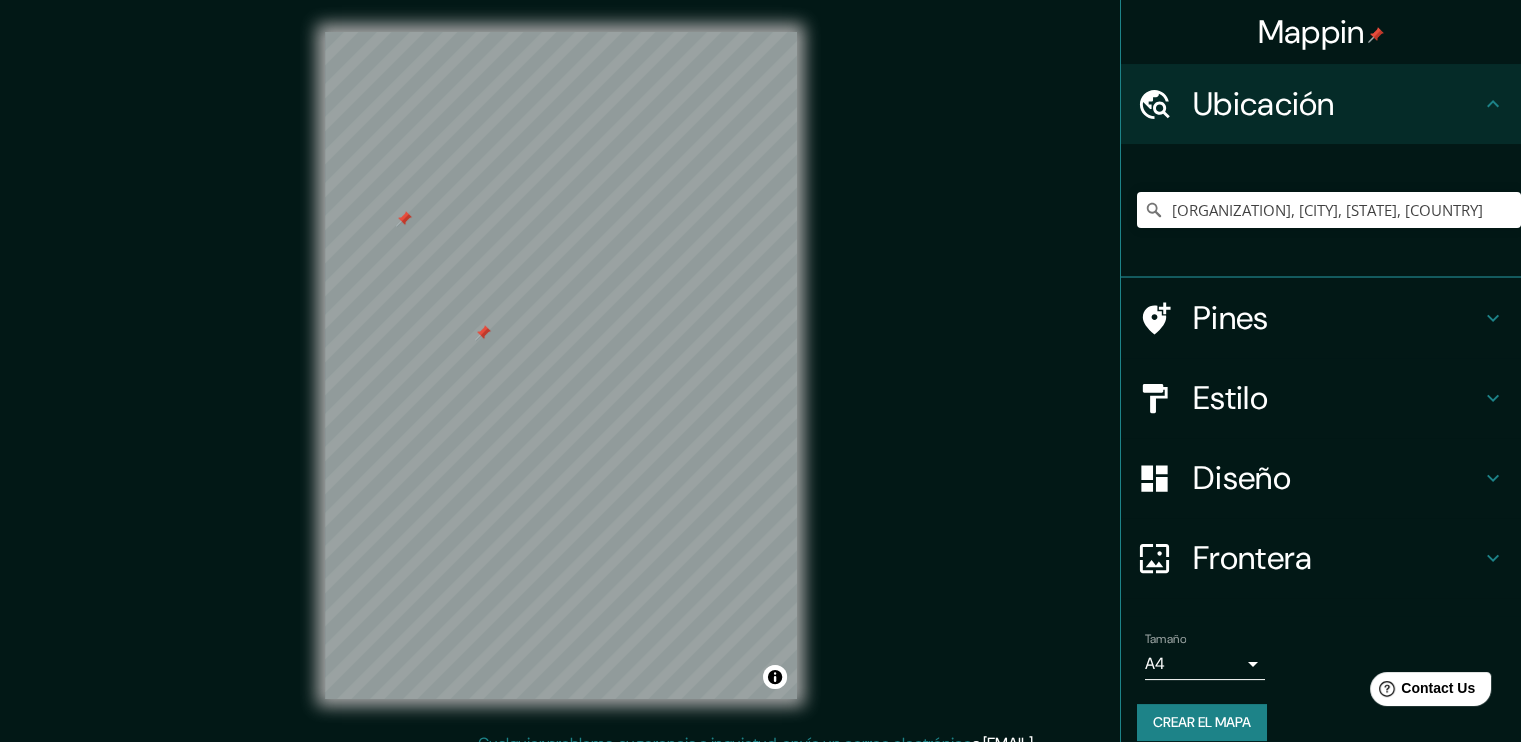 click at bounding box center [404, 219] 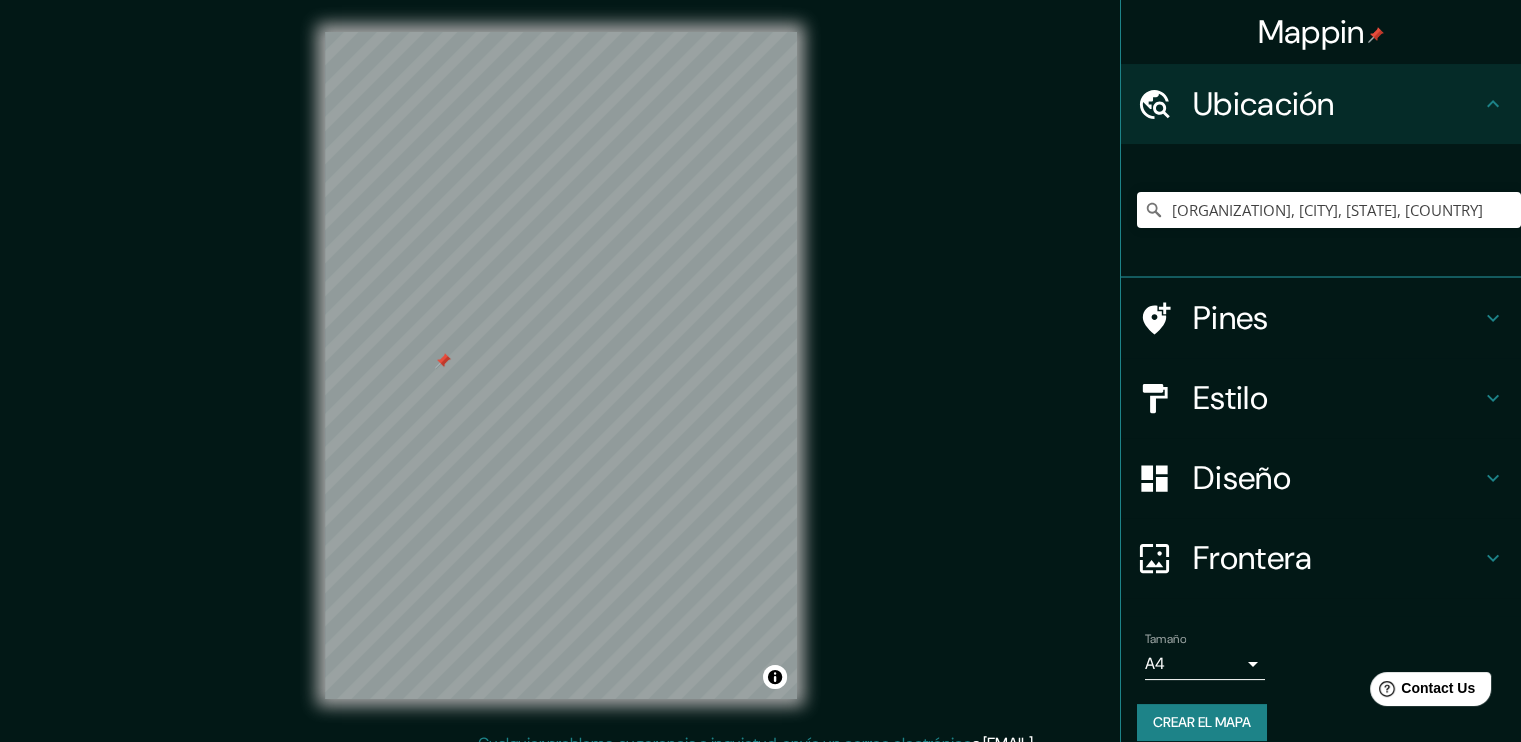 scroll, scrollTop: 22, scrollLeft: 0, axis: vertical 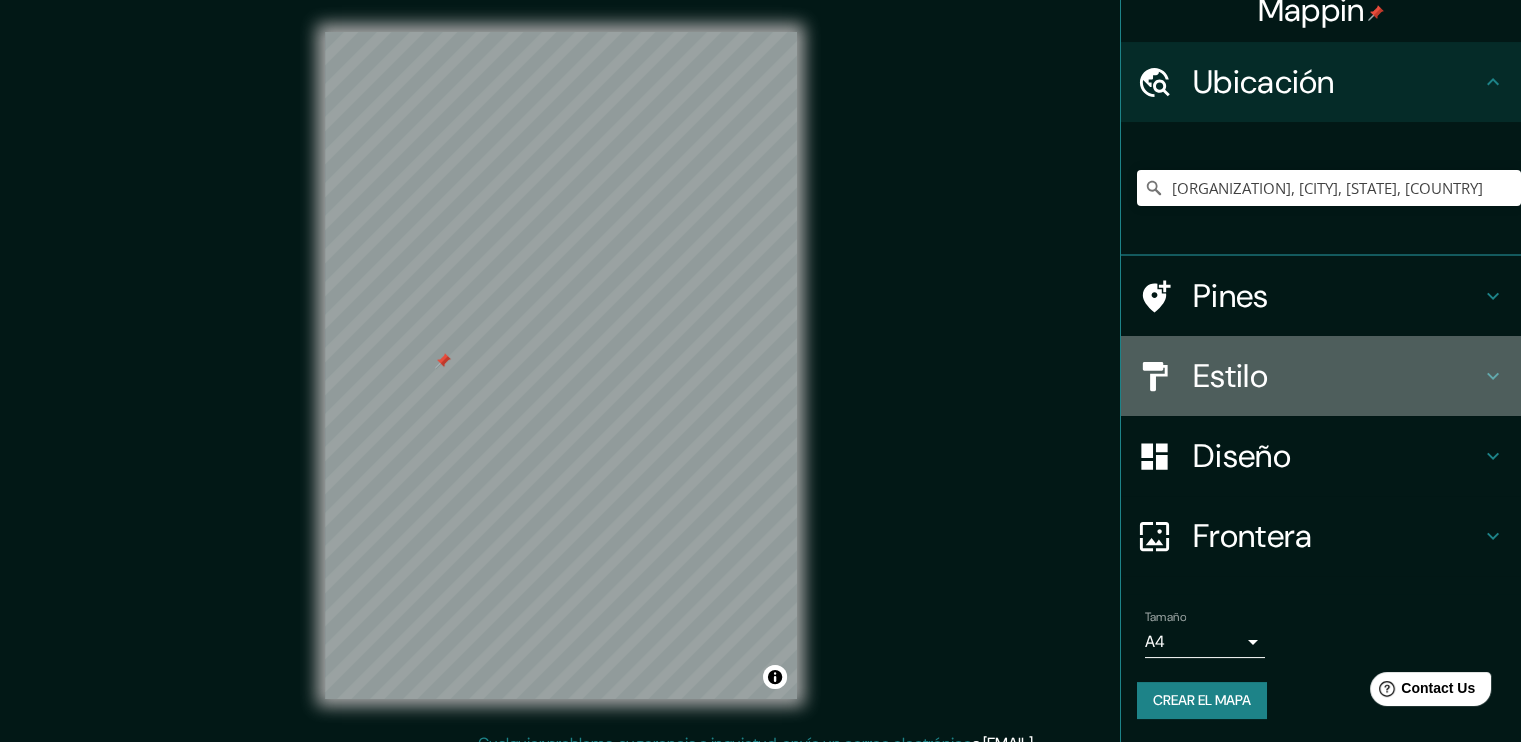 click on "Estilo" at bounding box center (1337, 376) 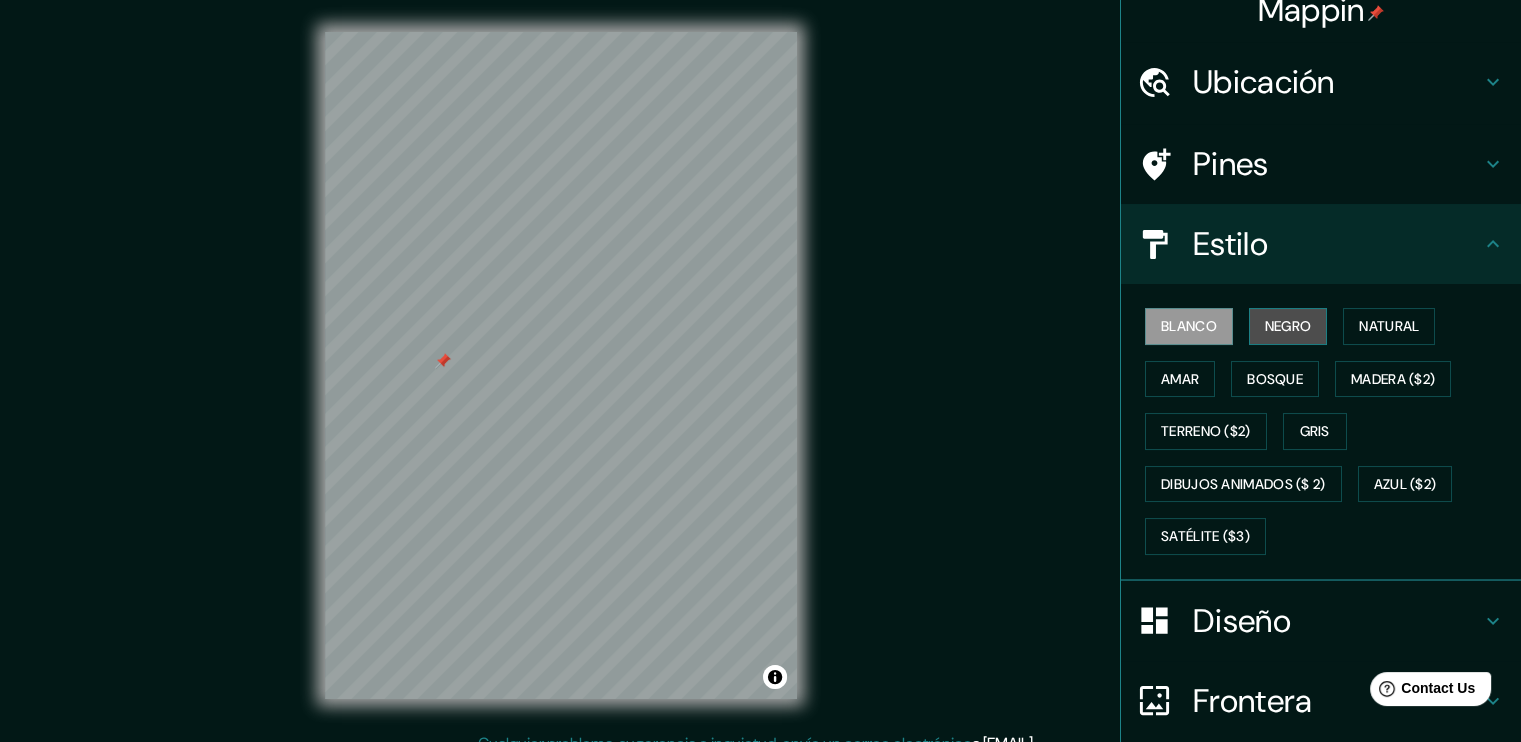 click on "Negro" at bounding box center (1288, 326) 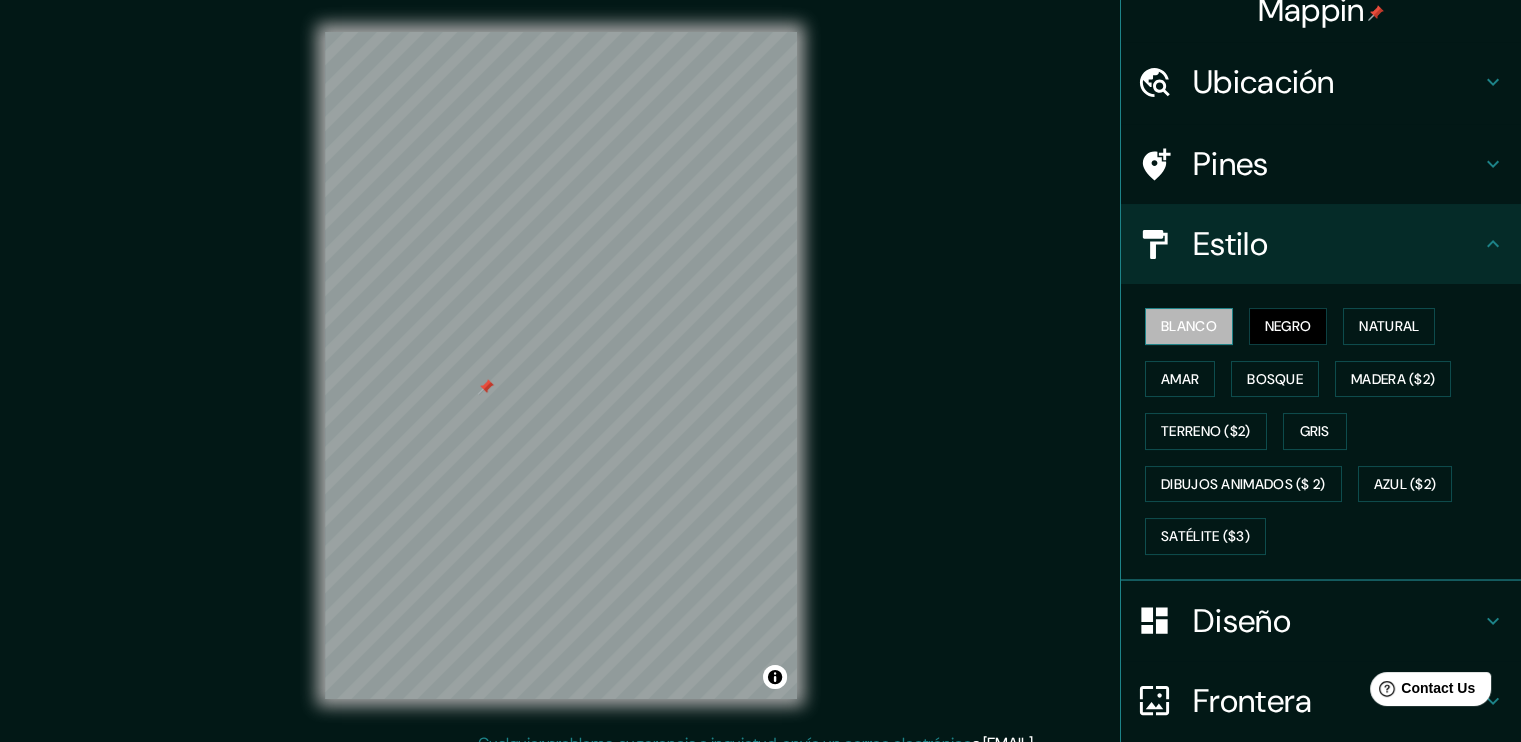click on "Blanco" at bounding box center [1189, 326] 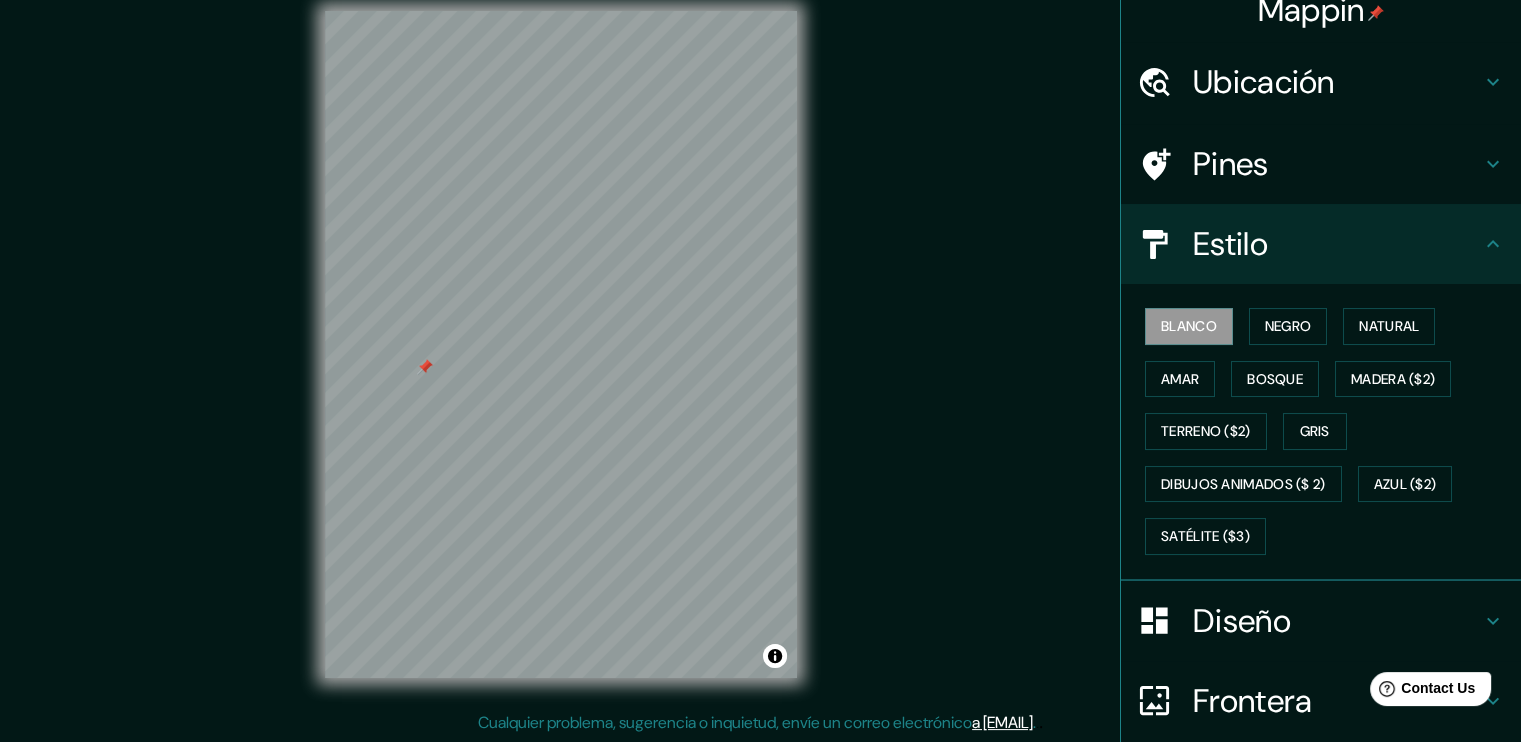 scroll, scrollTop: 0, scrollLeft: 0, axis: both 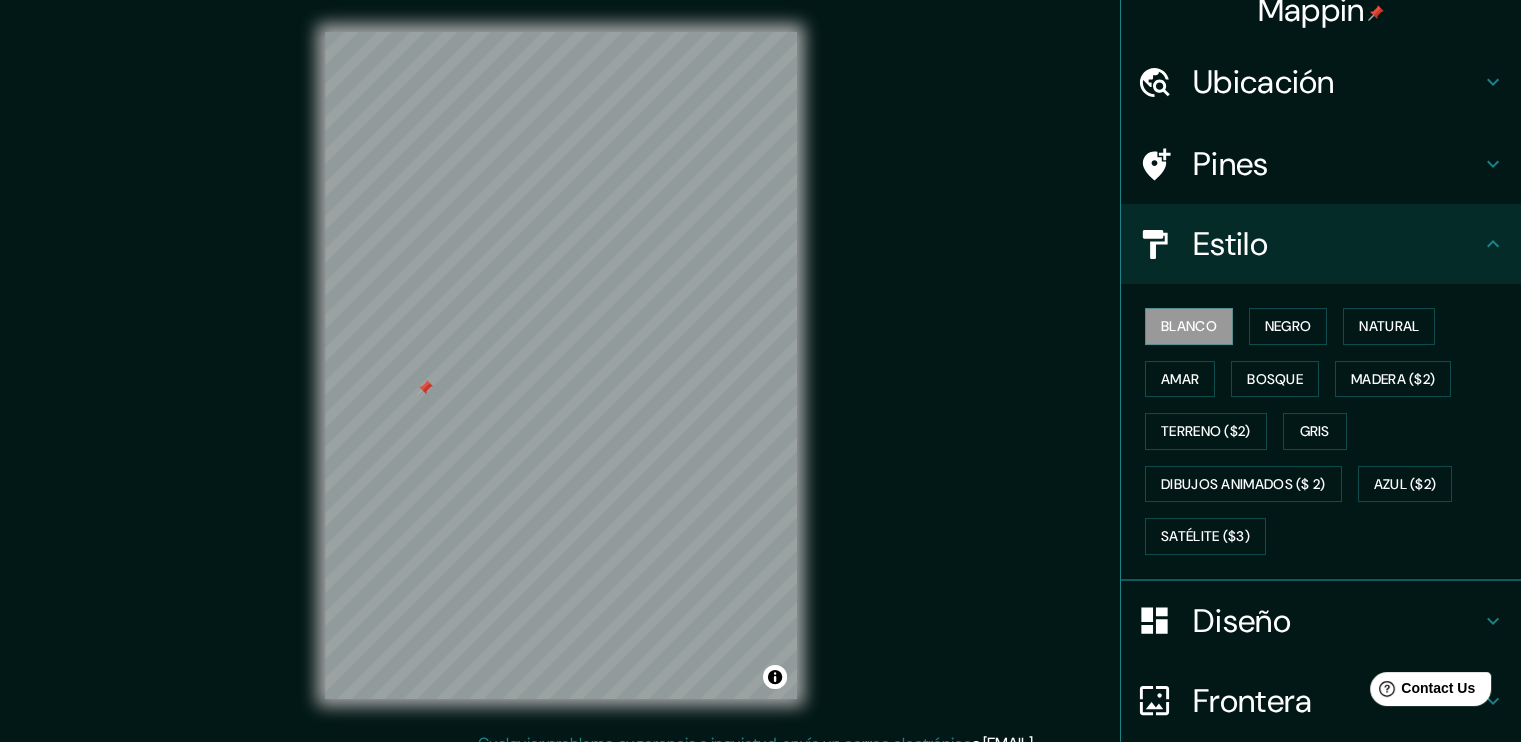 click on "Diseño" at bounding box center [1337, 621] 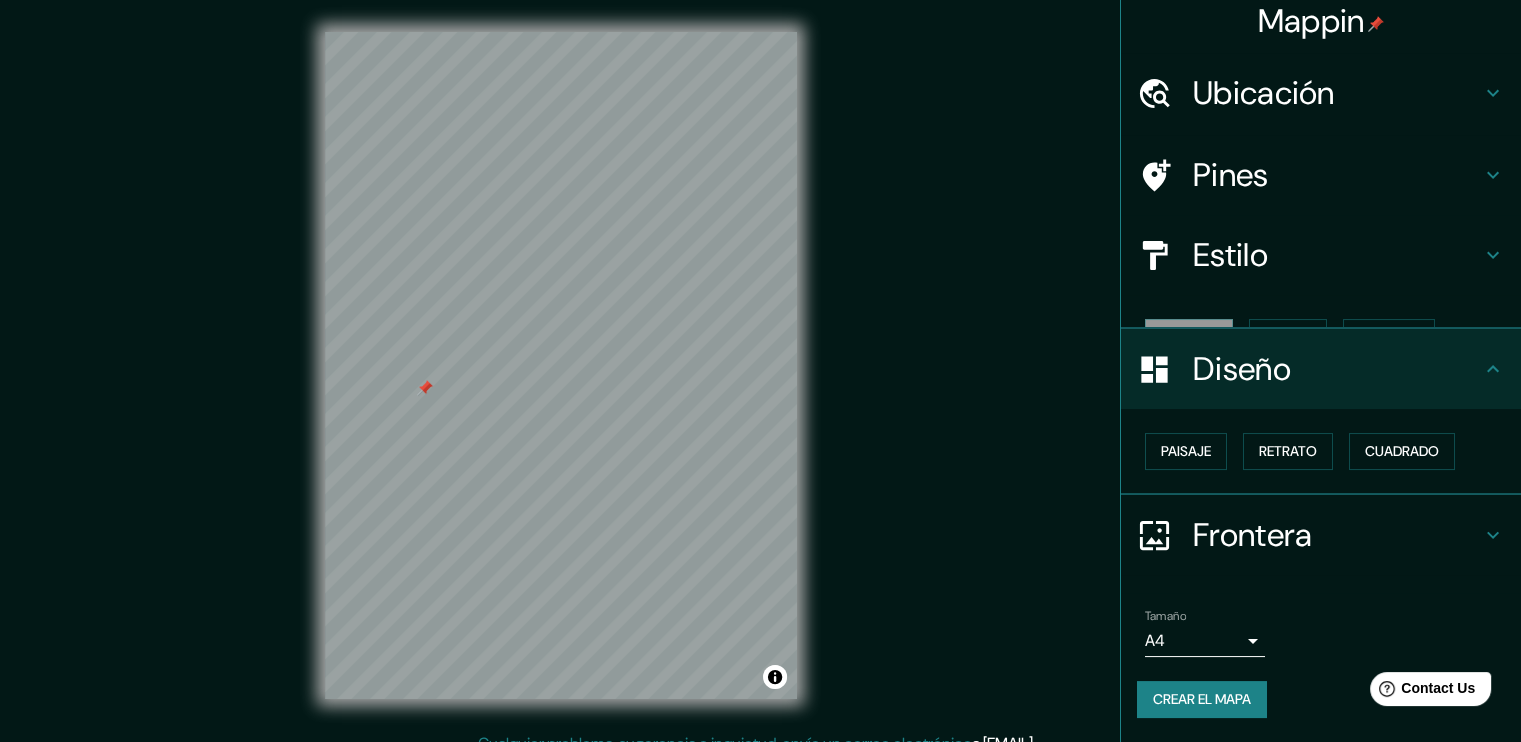 scroll, scrollTop: 0, scrollLeft: 0, axis: both 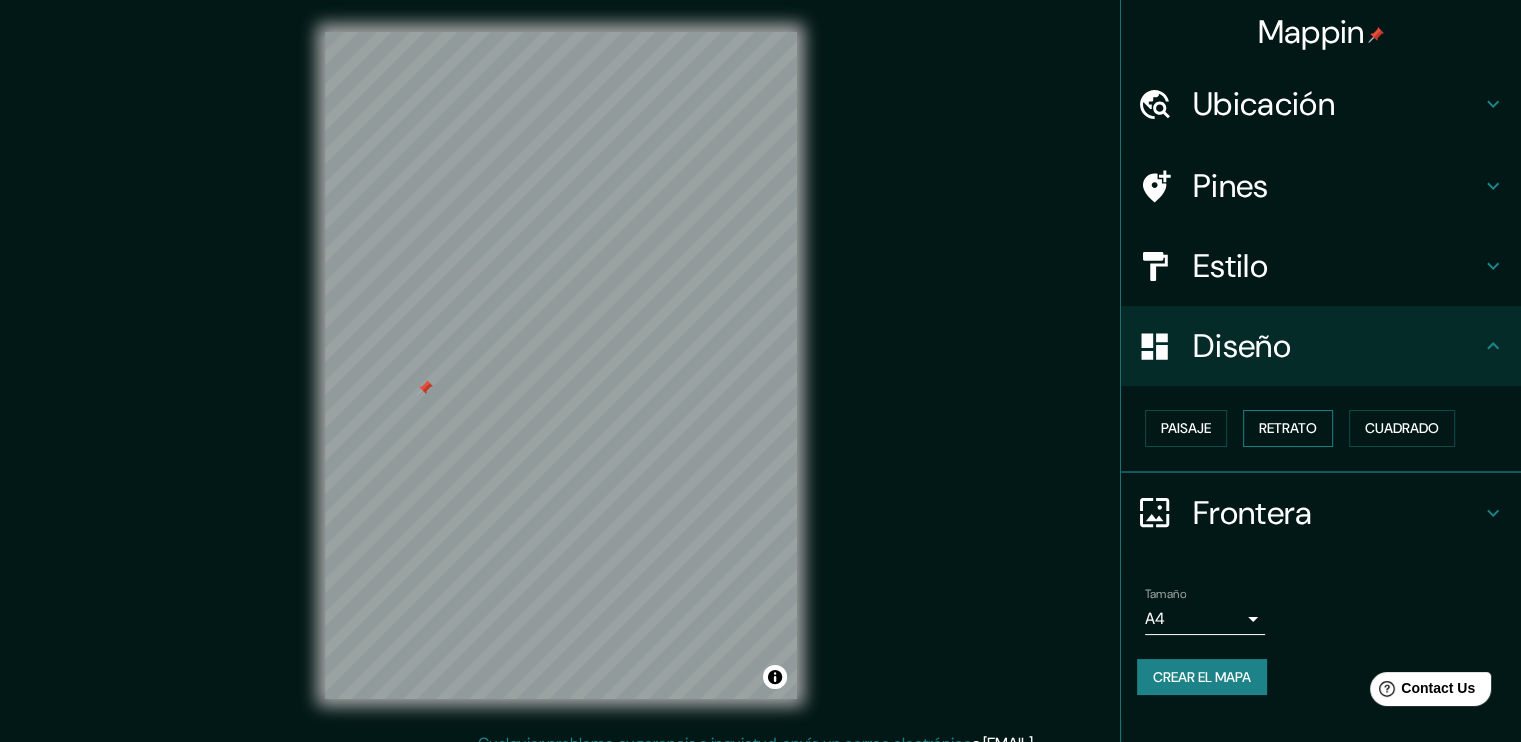 click on "Retrato" at bounding box center (1288, 428) 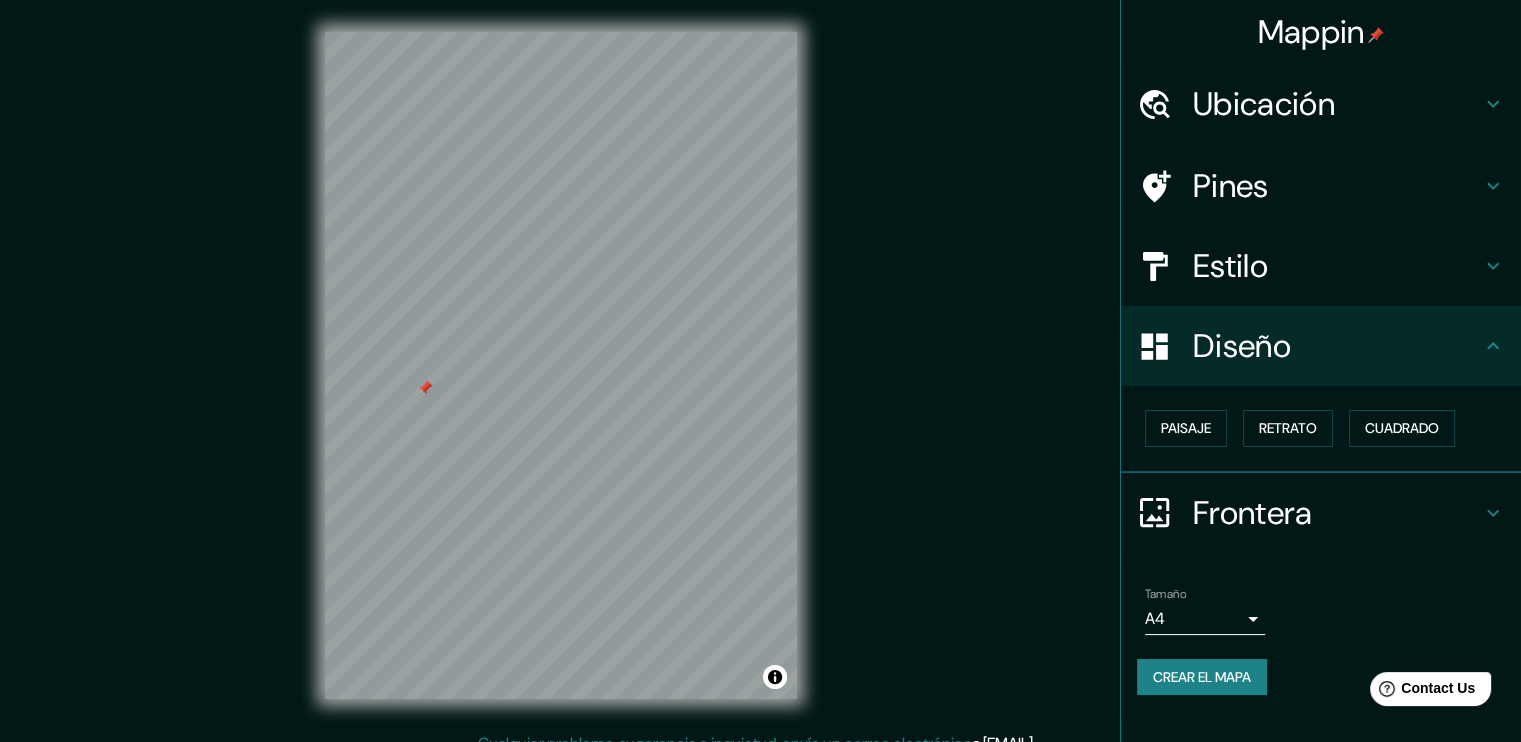 drag, startPoint x: 1290, startPoint y: 438, endPoint x: 940, endPoint y: 495, distance: 354.61105 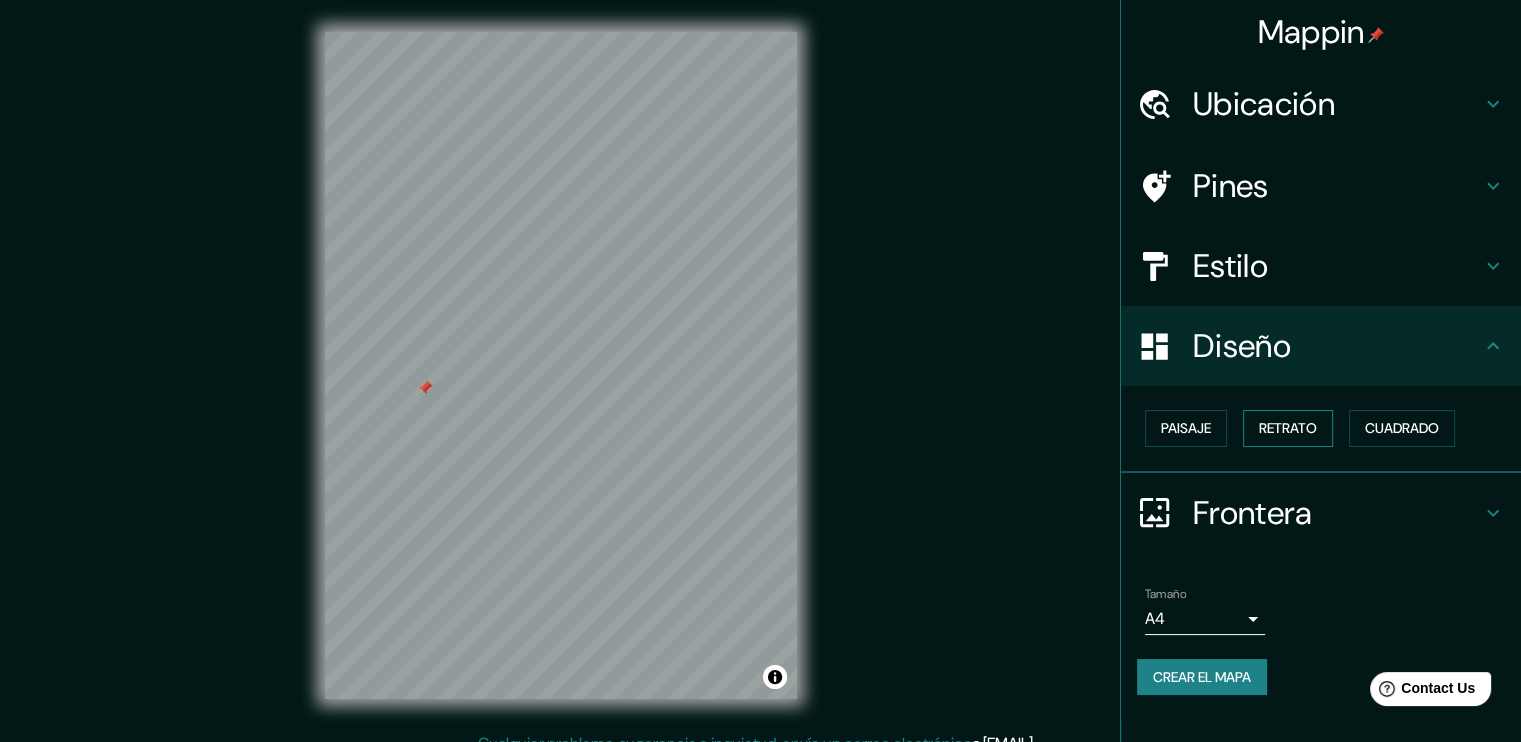 click on "Retrato" at bounding box center (1288, 428) 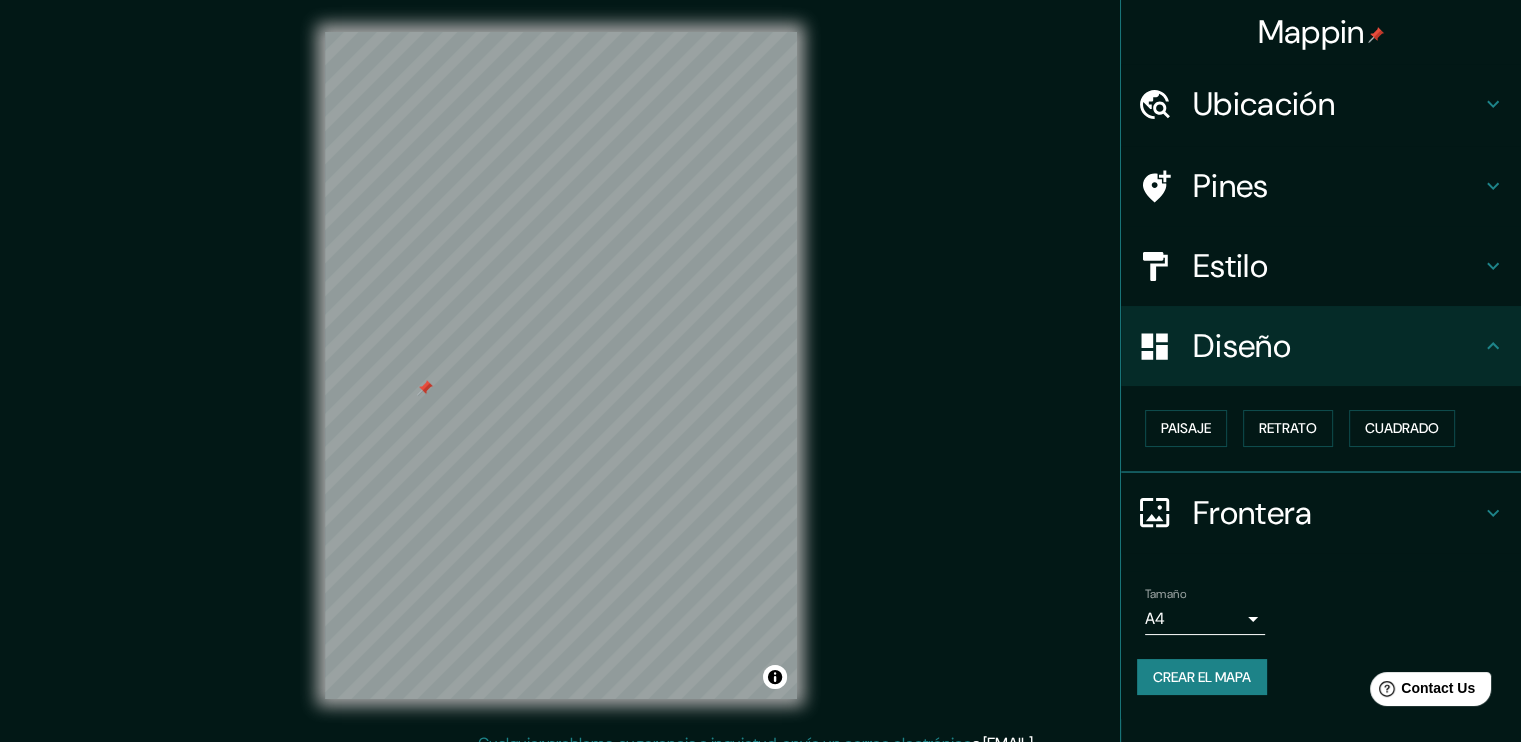 click on "Estilo" at bounding box center [1337, 266] 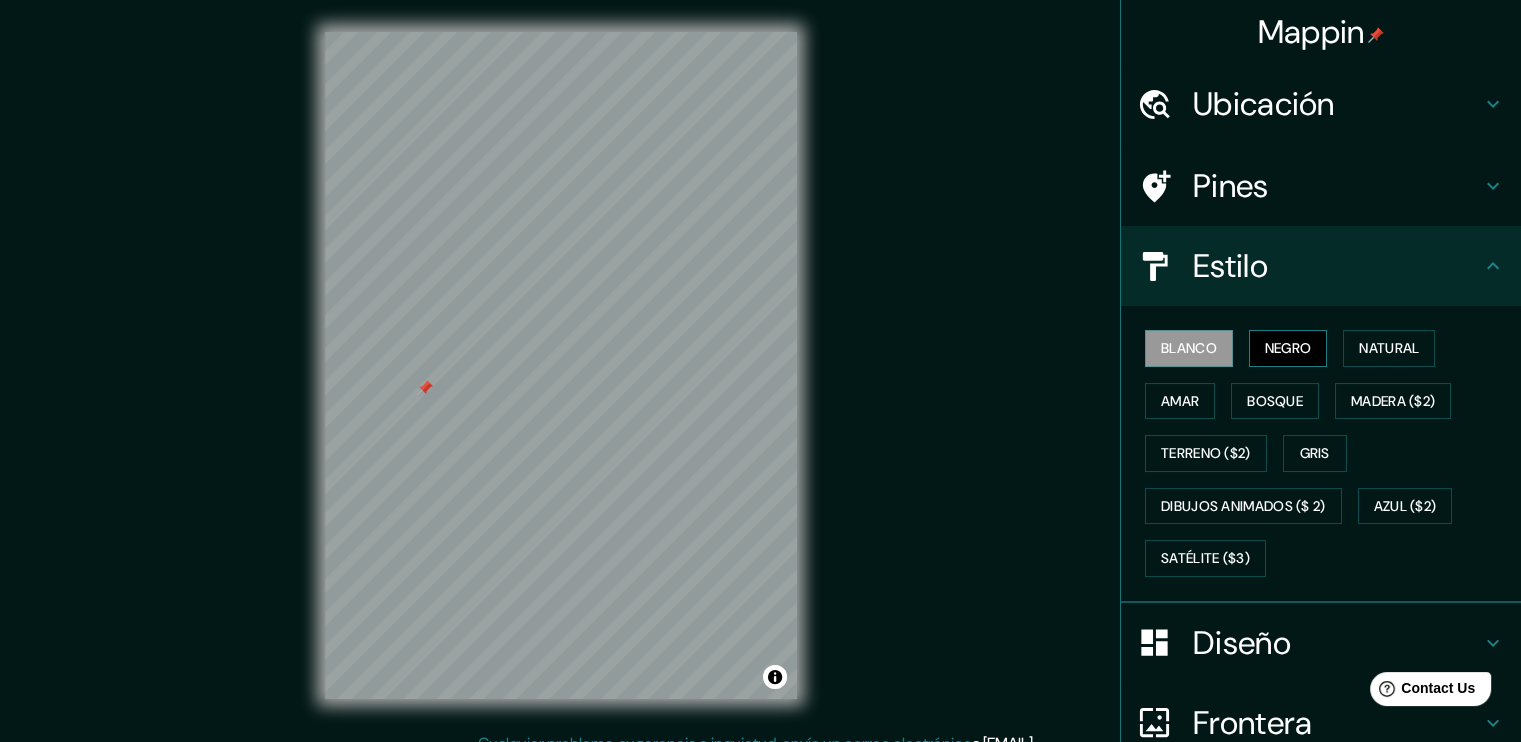click on "Negro" at bounding box center (1288, 348) 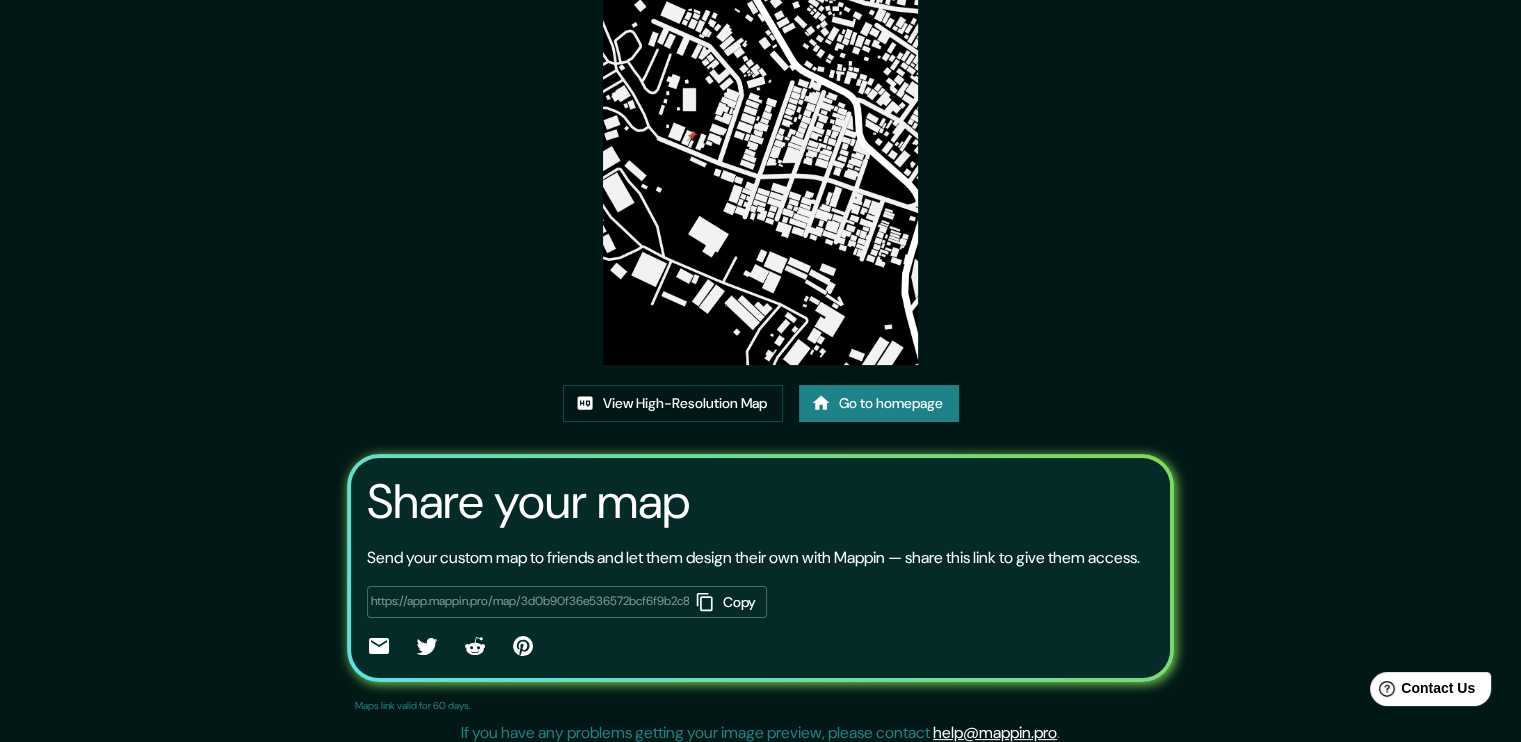 scroll, scrollTop: 203, scrollLeft: 0, axis: vertical 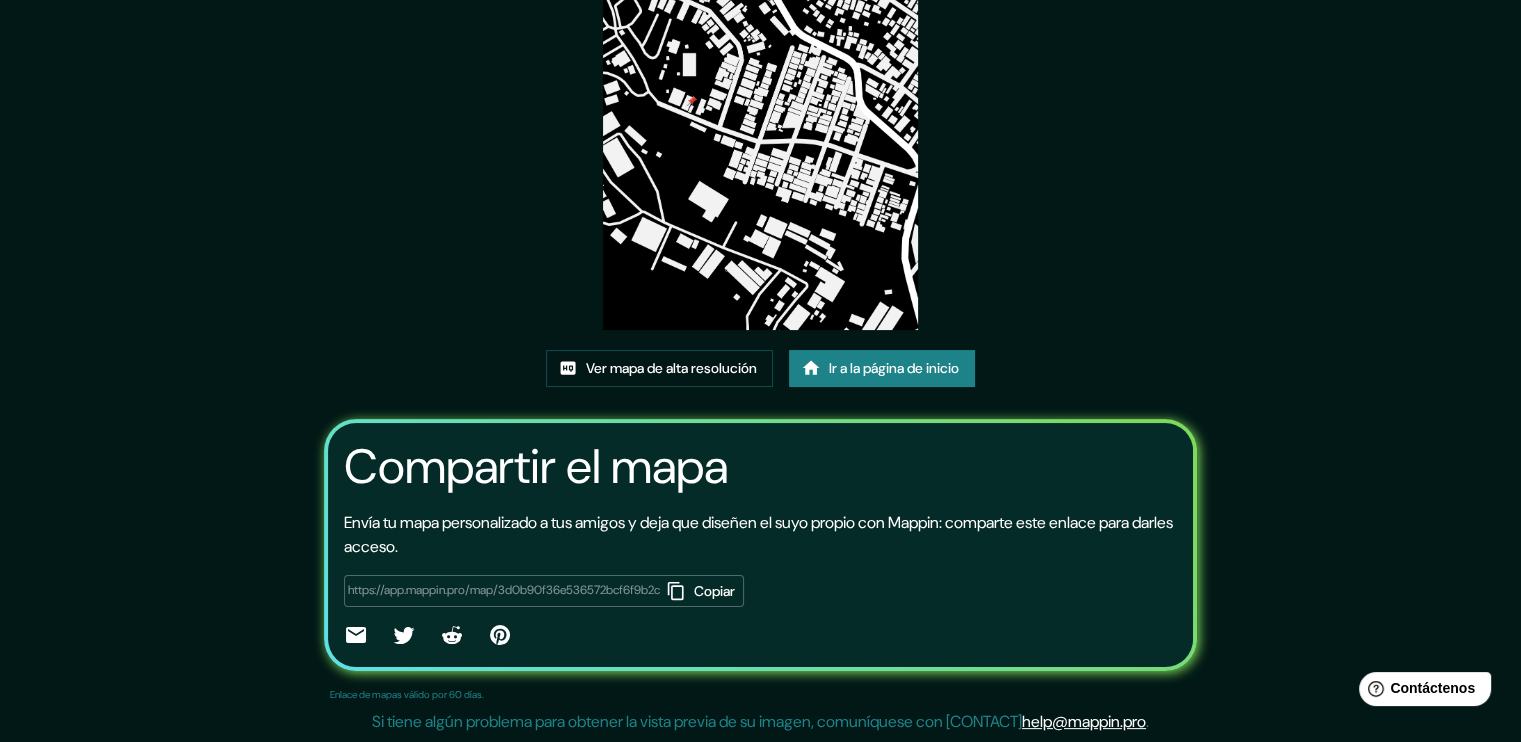 click at bounding box center [760, 107] 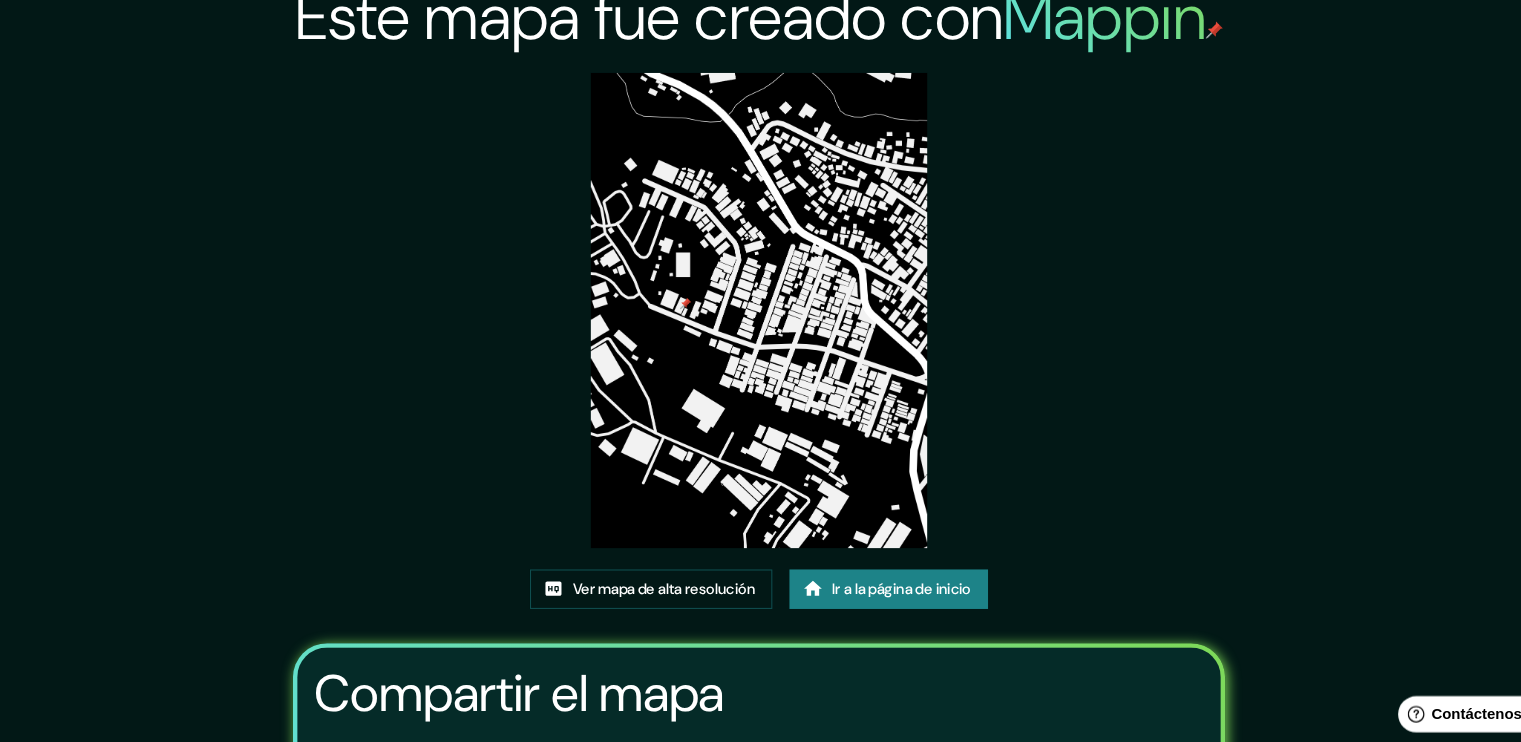 click at bounding box center (760, 310) 